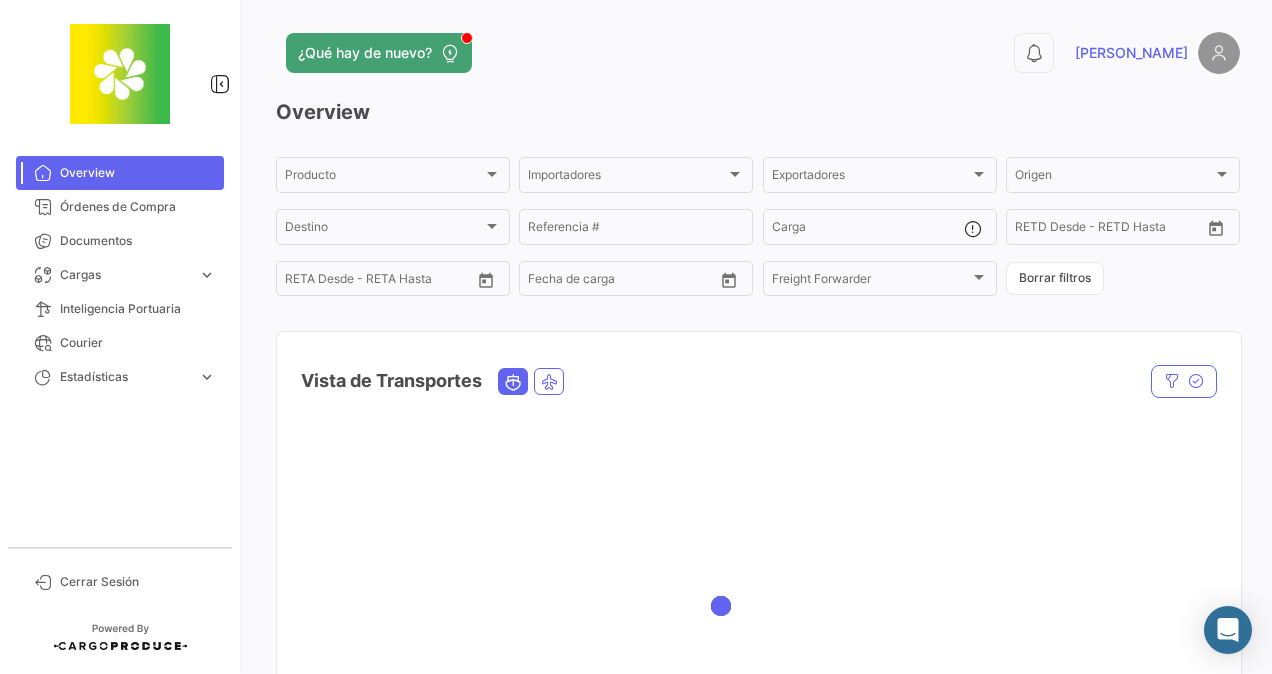 scroll, scrollTop: 0, scrollLeft: 0, axis: both 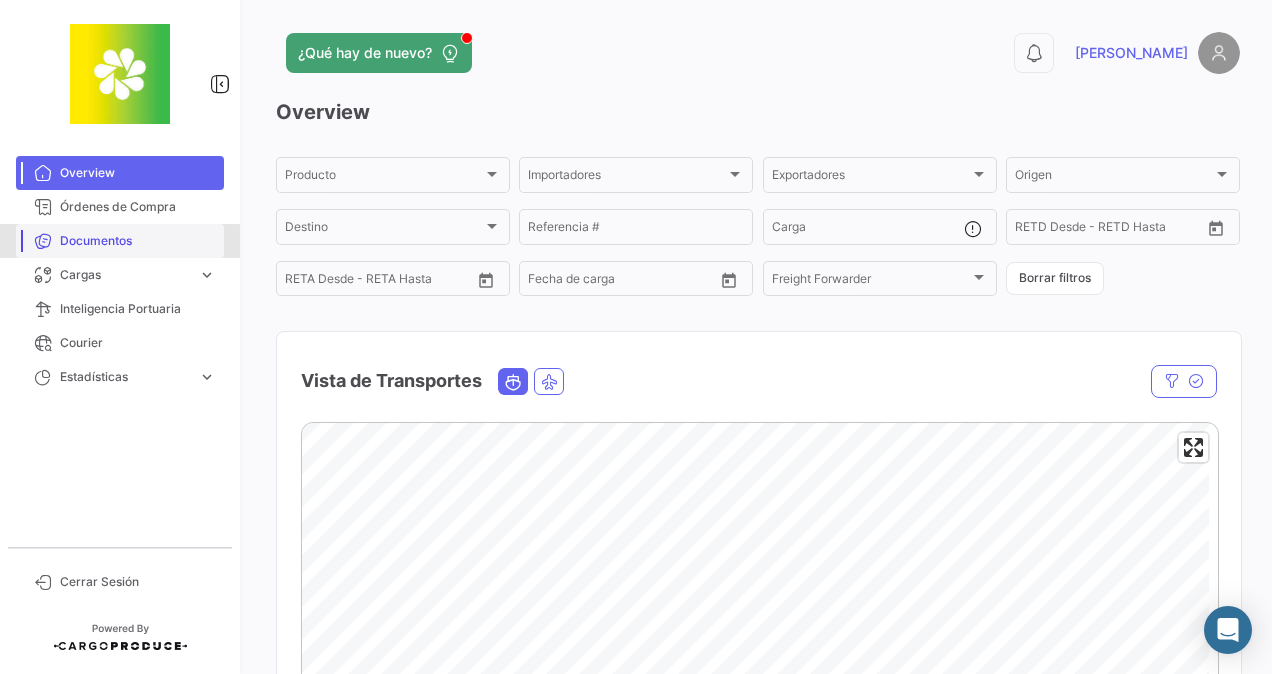 click on "Documentos" at bounding box center (138, 241) 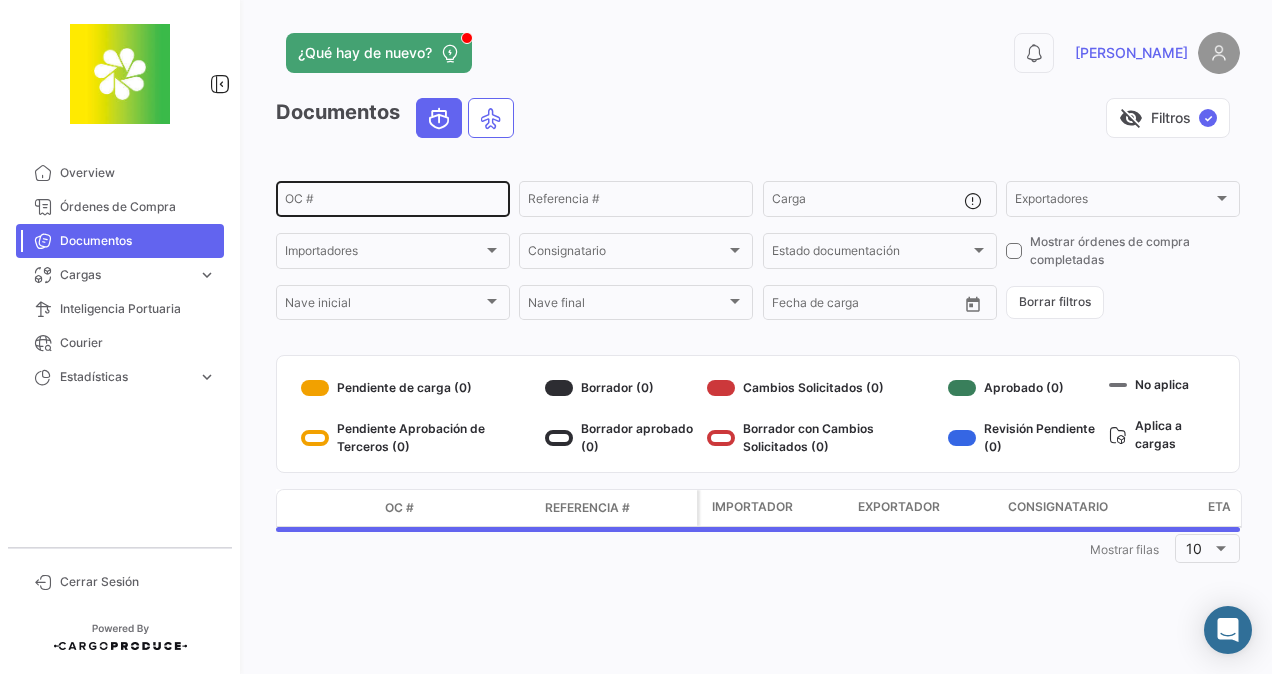 click on "OC #" at bounding box center [393, 202] 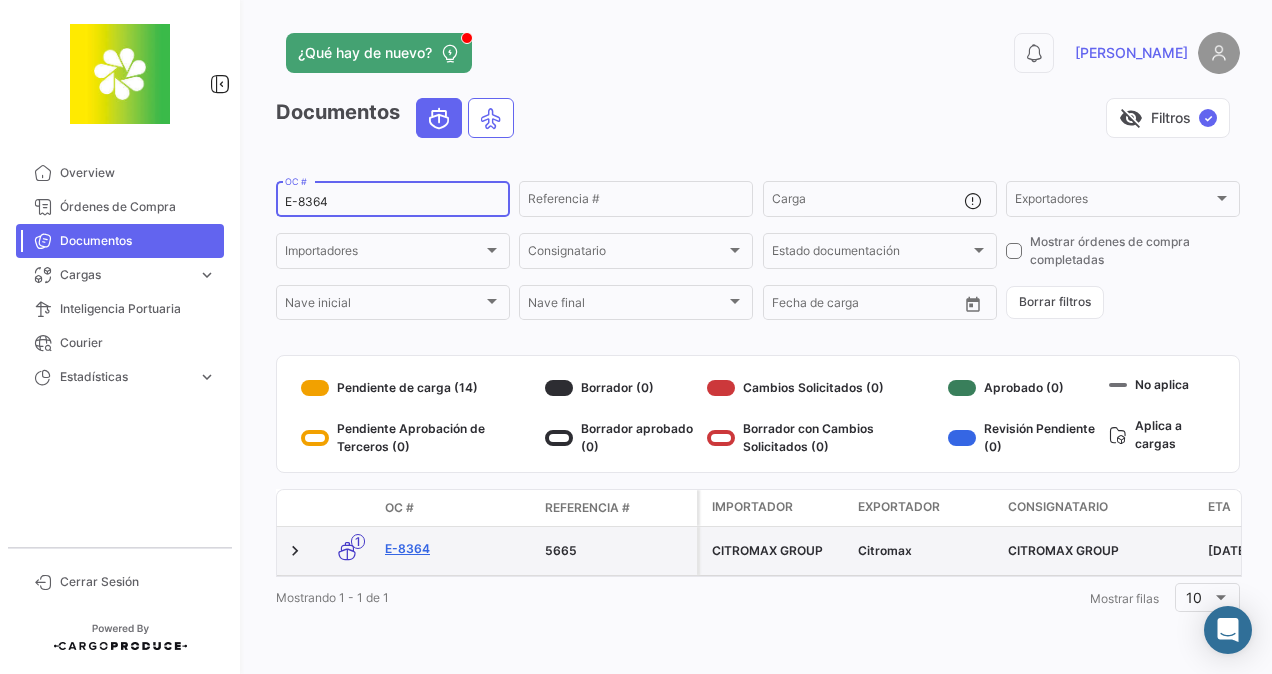 type on "E-8364" 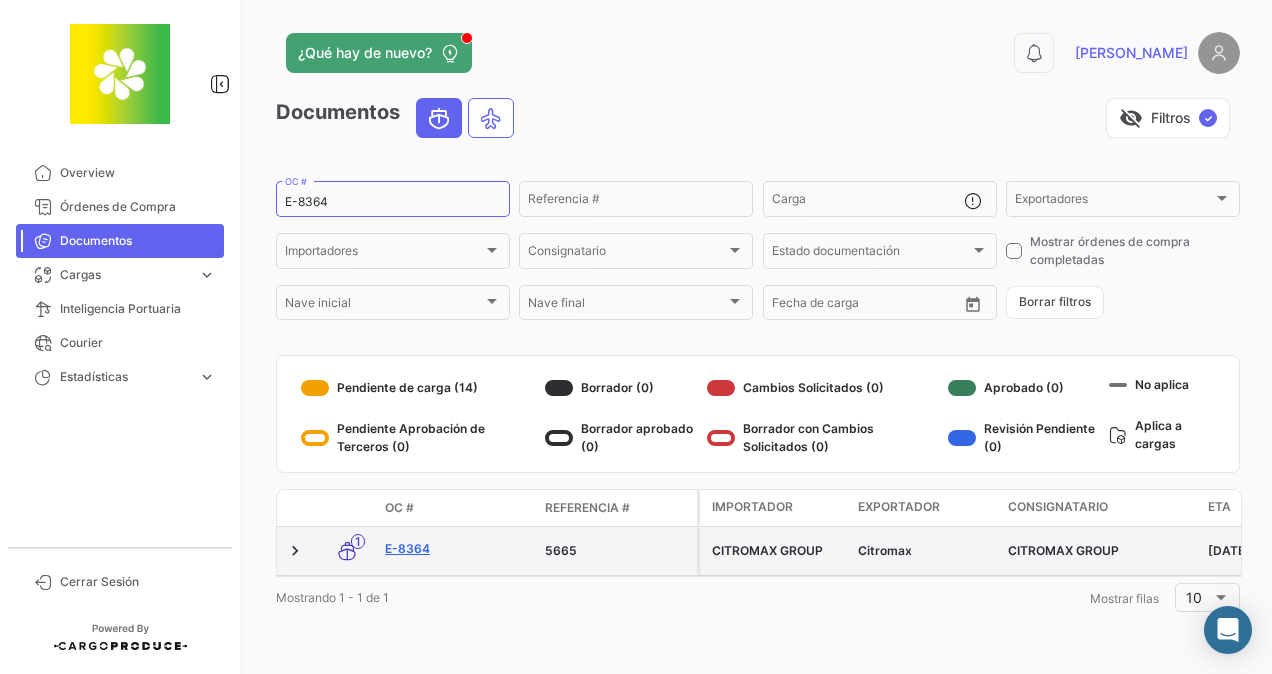 click on "E-8364" 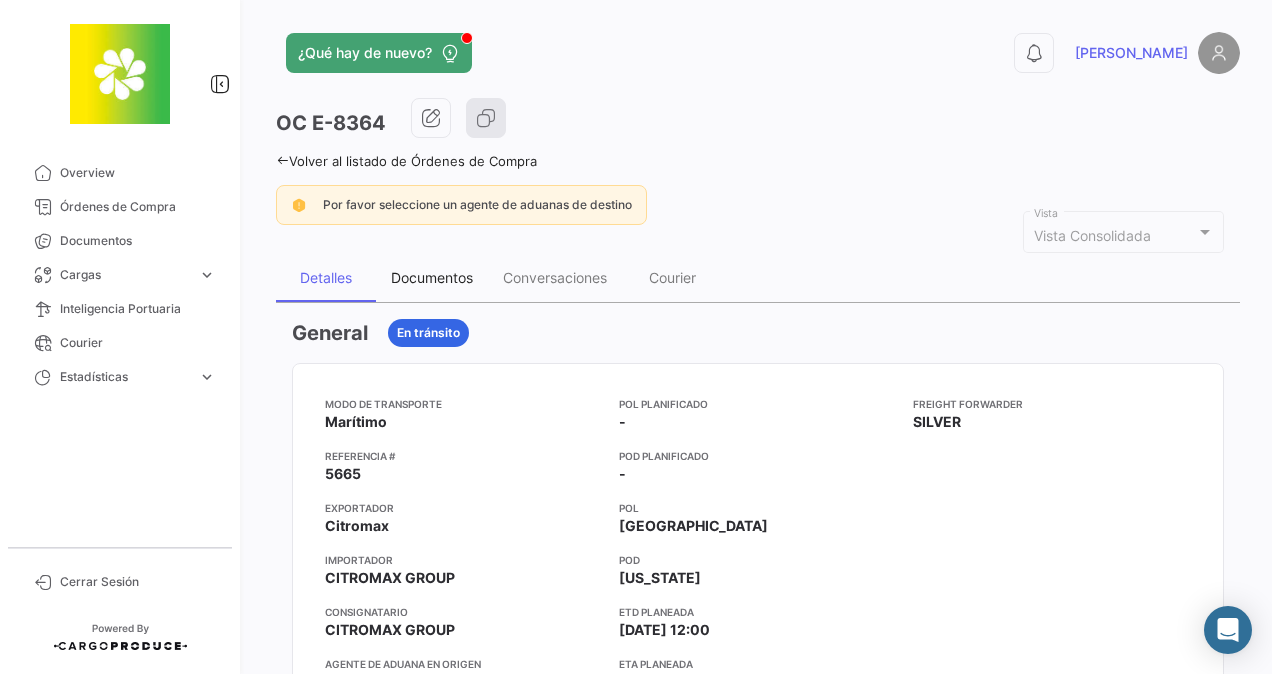 click on "Documentos" at bounding box center (432, 277) 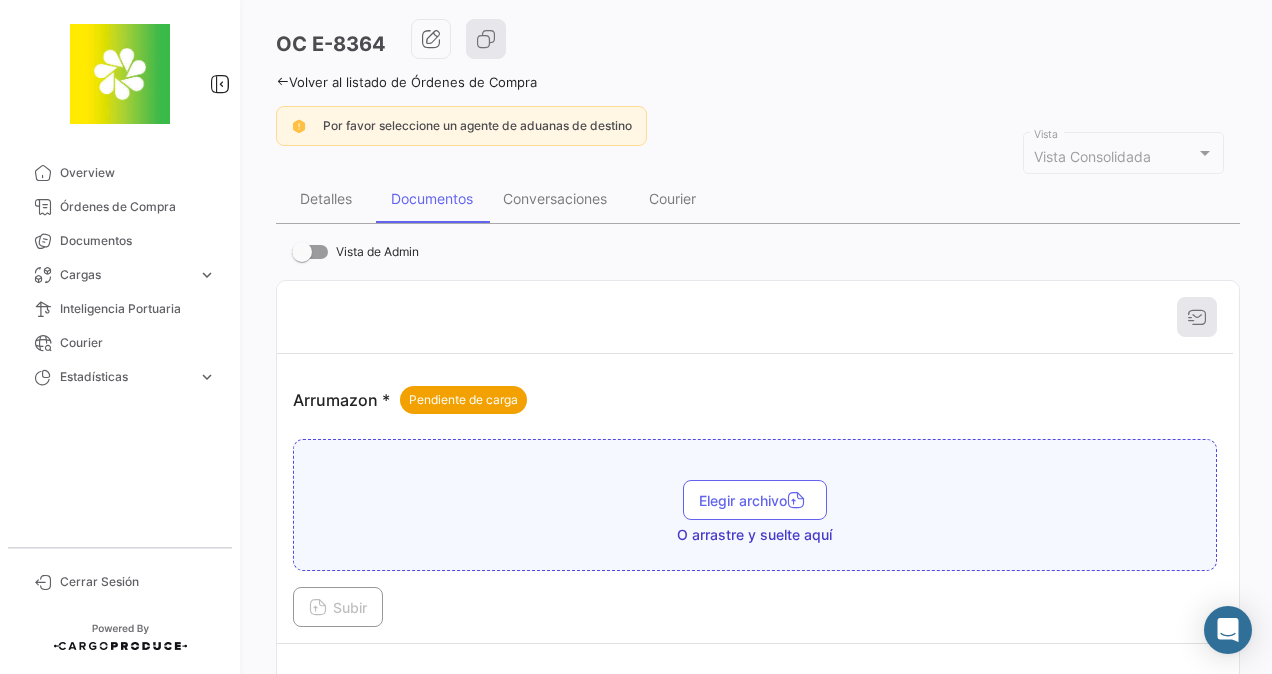 scroll, scrollTop: 200, scrollLeft: 0, axis: vertical 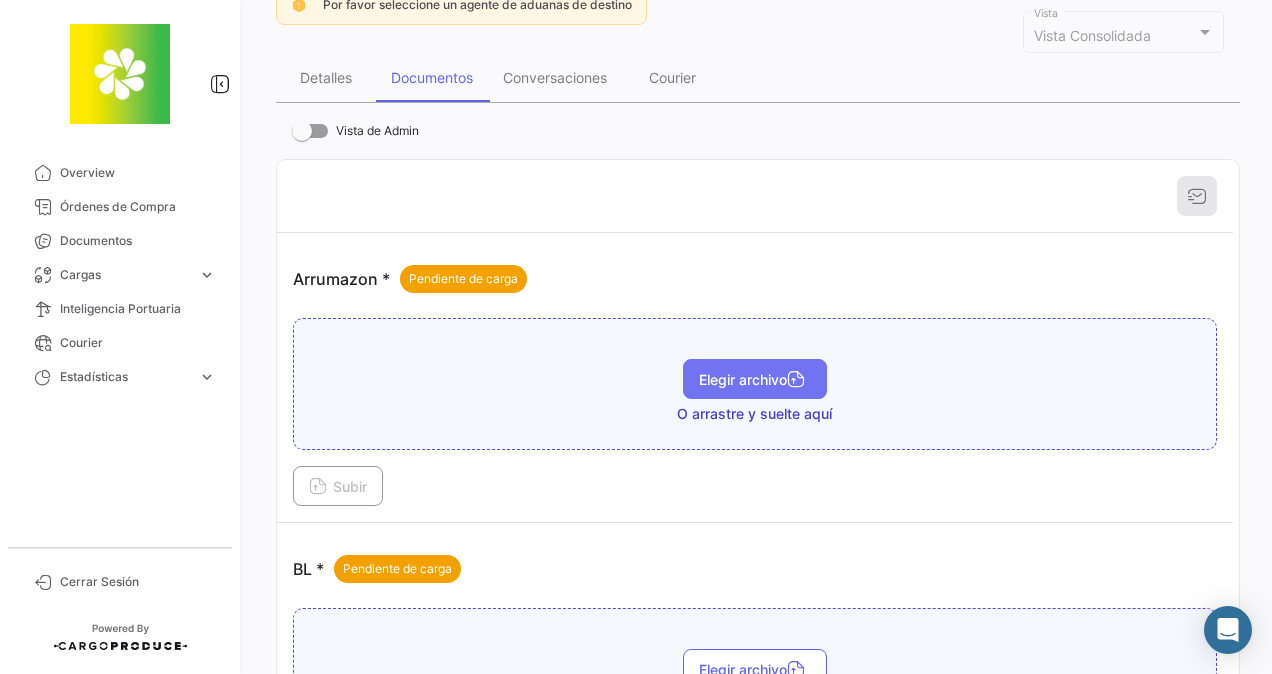 click on "Elegir archivo" at bounding box center [755, 379] 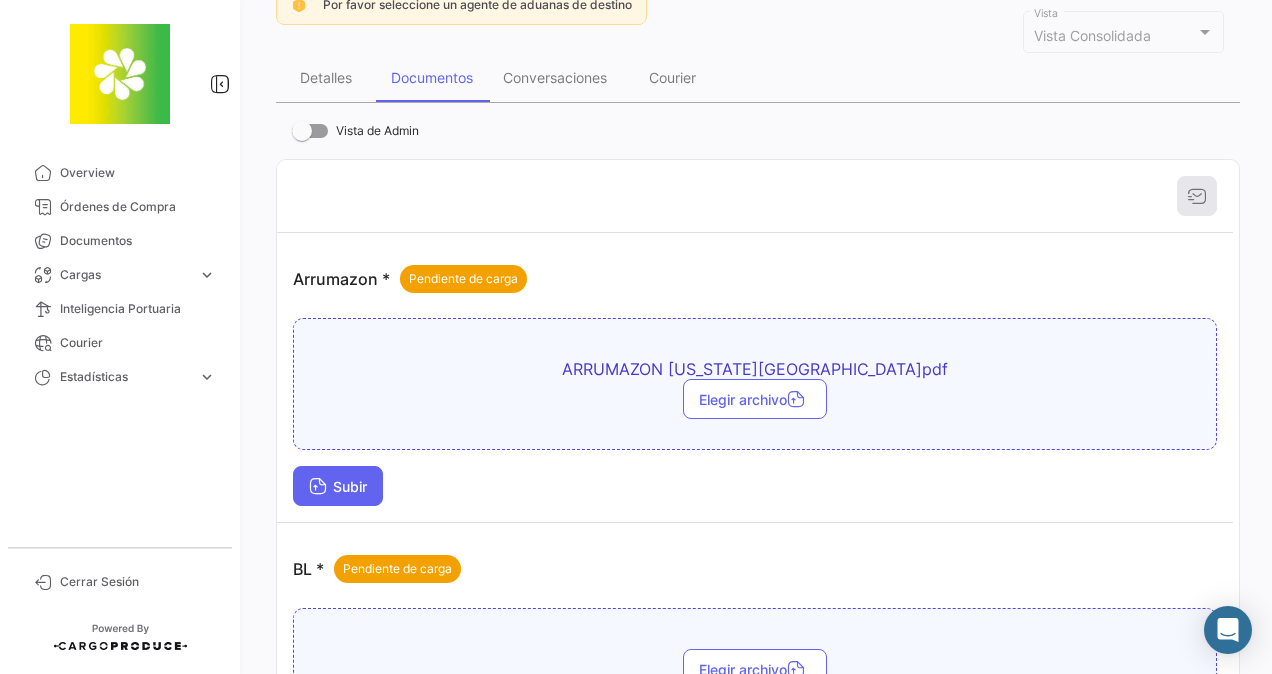 click on "Subir" at bounding box center (338, 486) 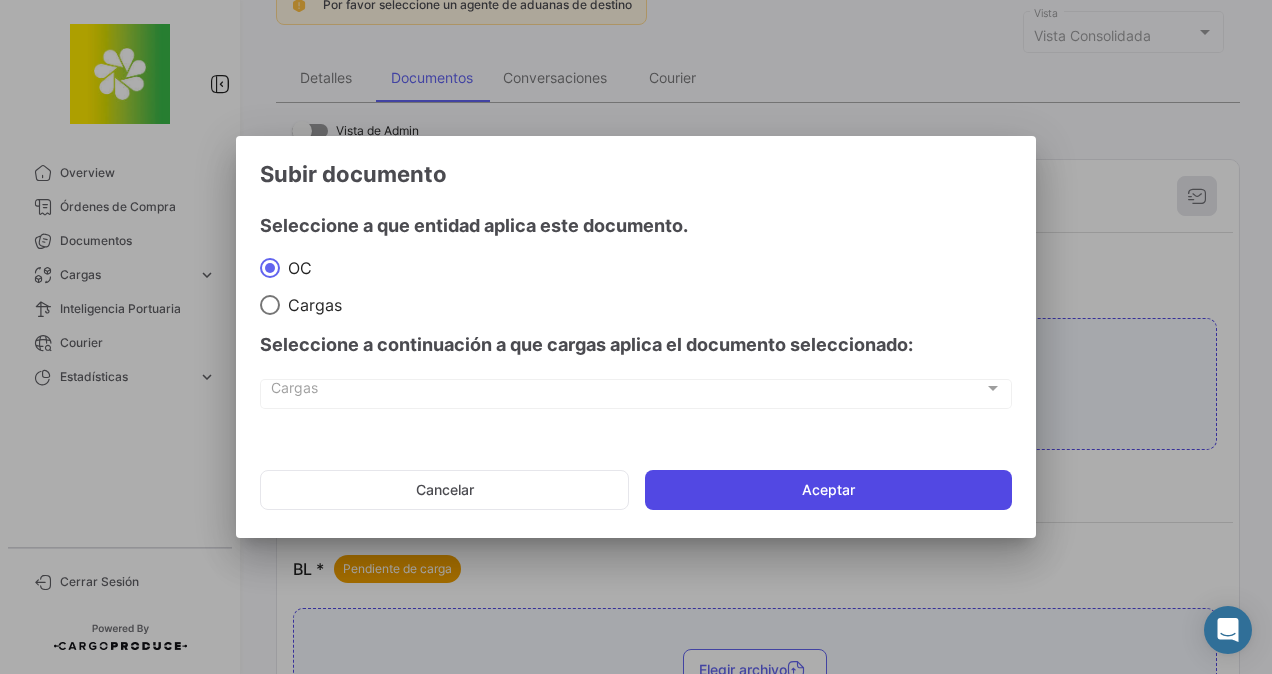 click on "Aceptar" 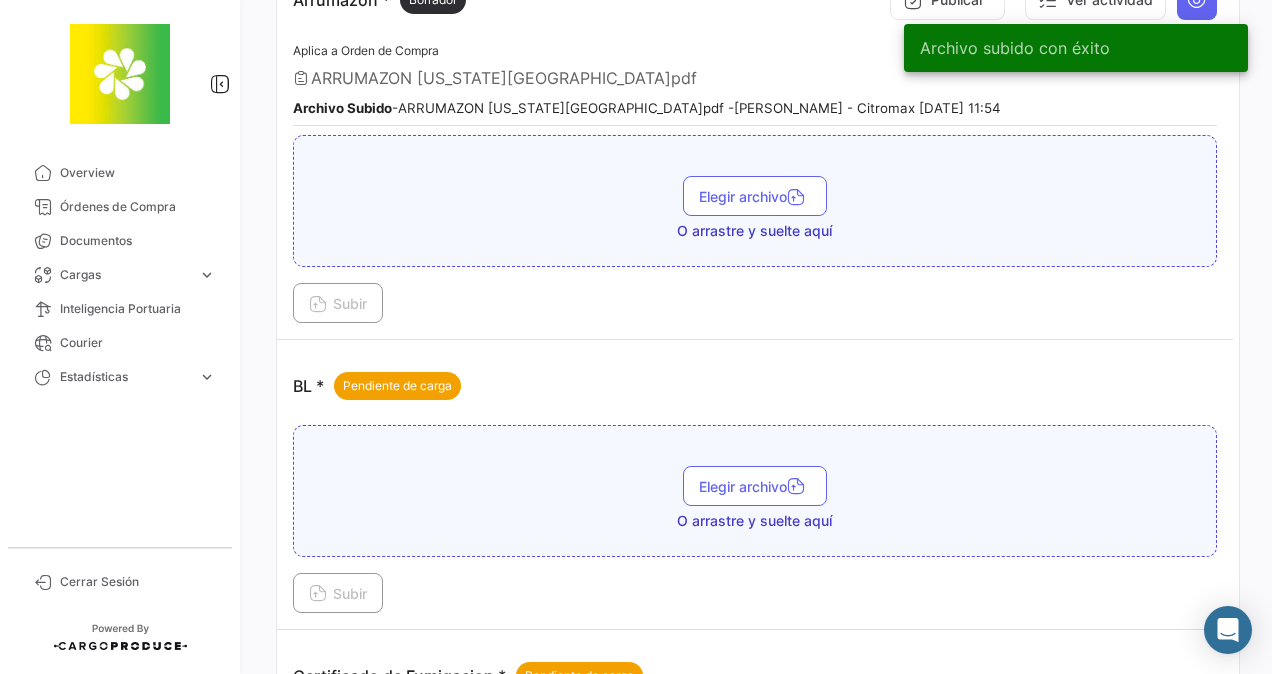scroll, scrollTop: 500, scrollLeft: 0, axis: vertical 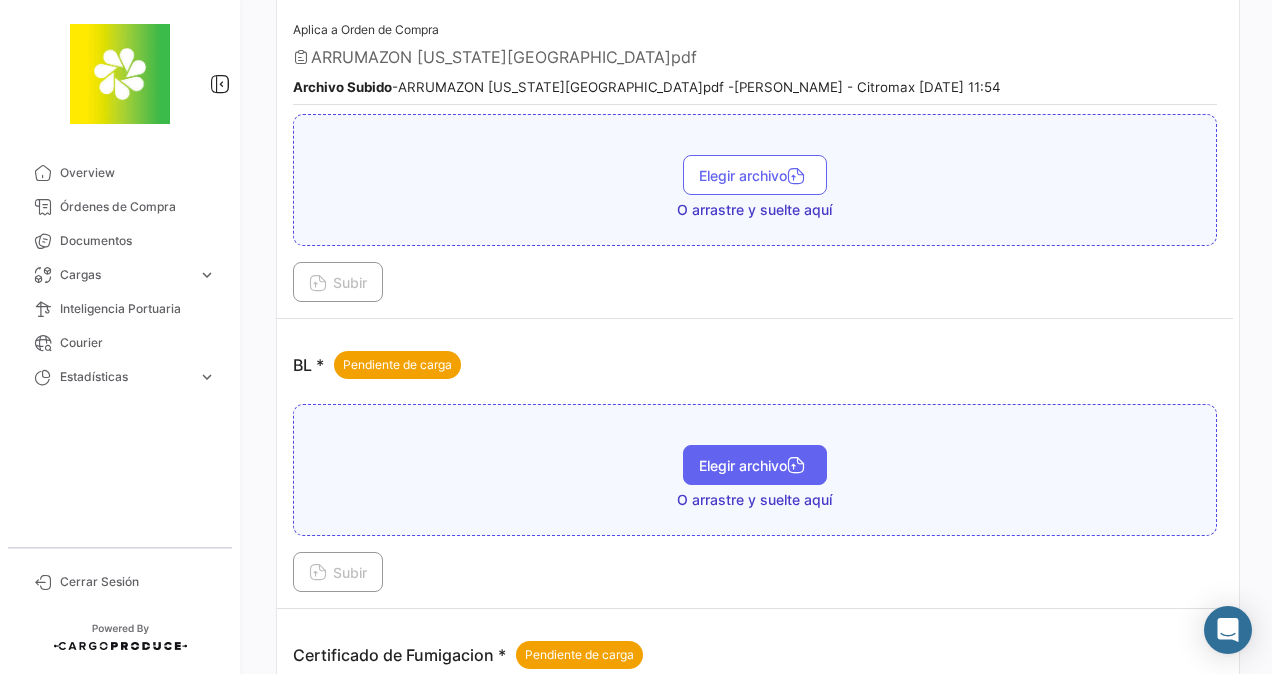 click on "Elegir archivo" at bounding box center [755, 465] 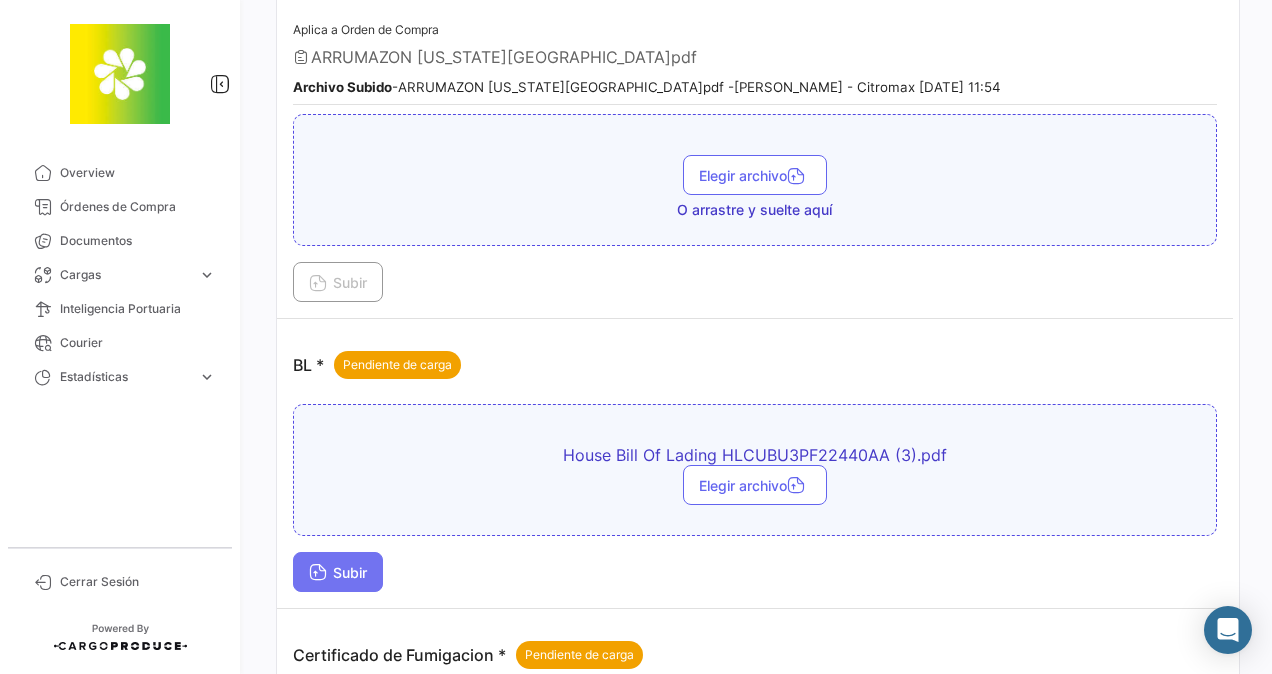 click on "Subir" at bounding box center (338, 572) 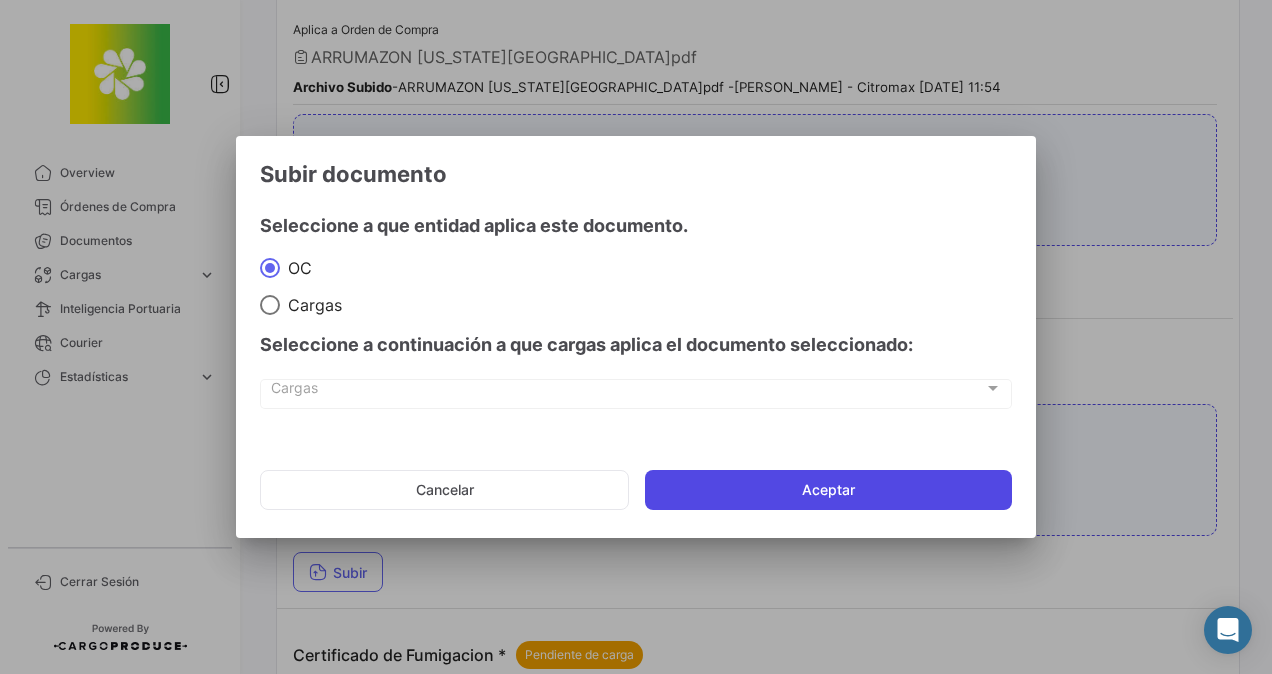 click on "Aceptar" 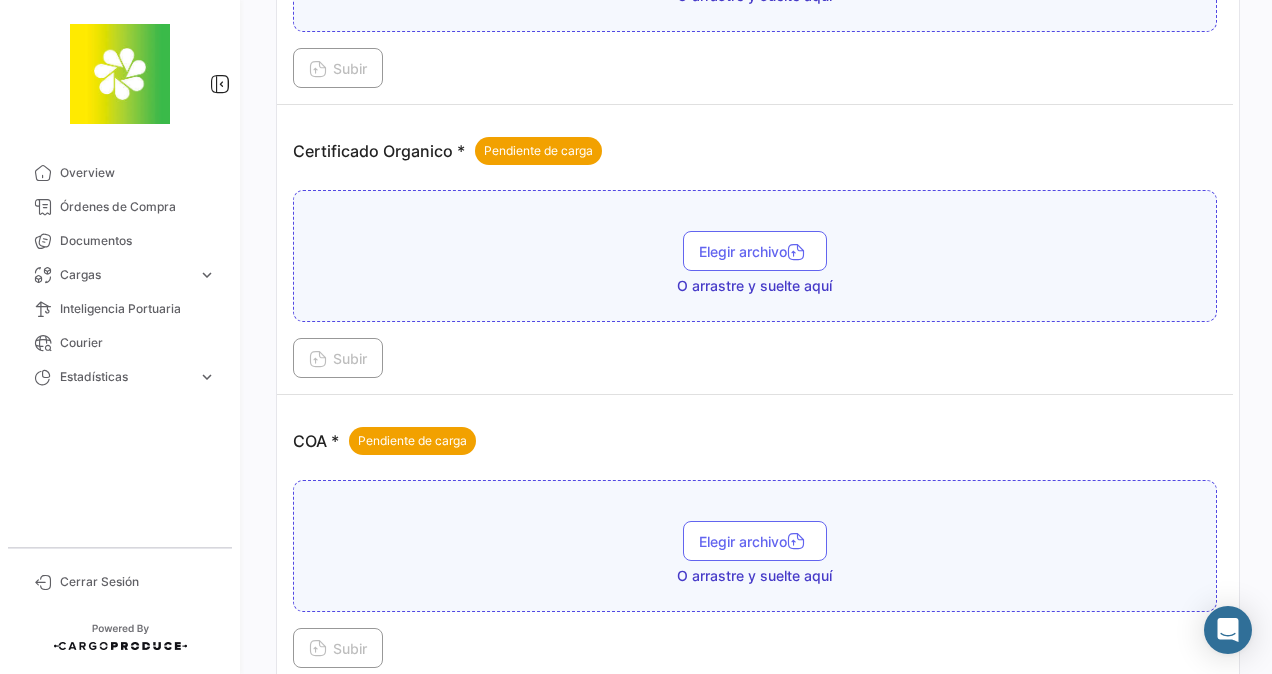 scroll, scrollTop: 1700, scrollLeft: 0, axis: vertical 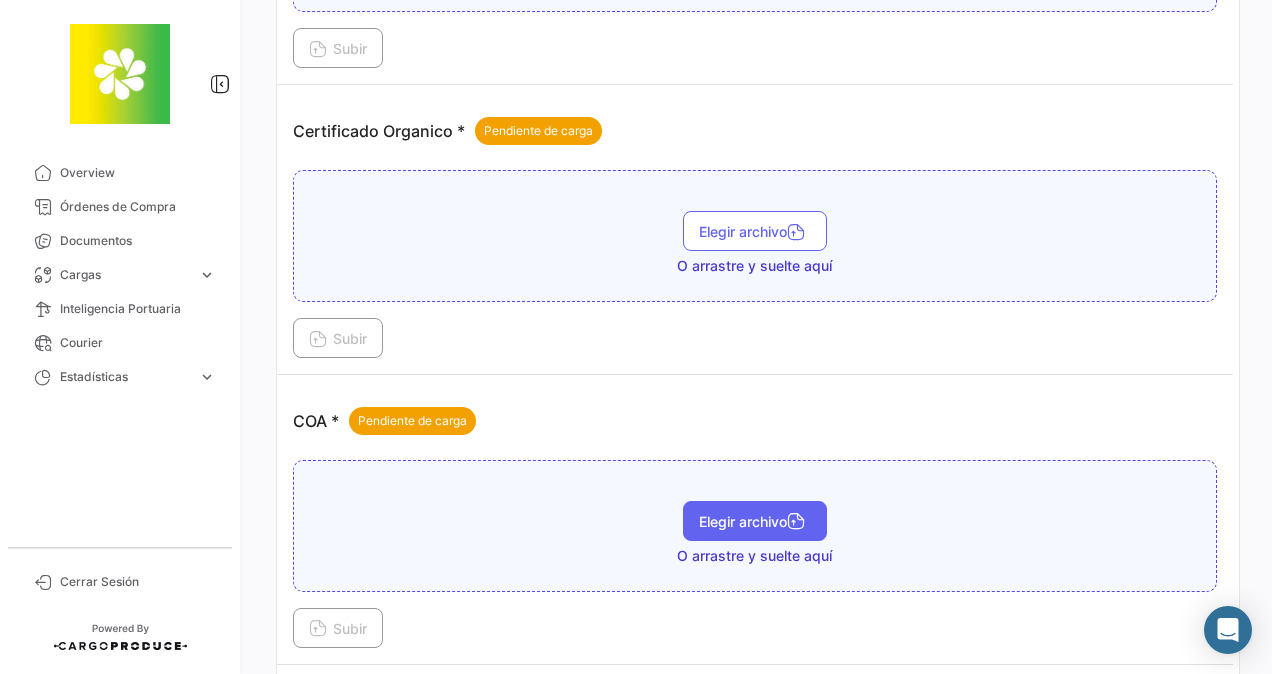 click on "Elegir archivo" at bounding box center (755, 521) 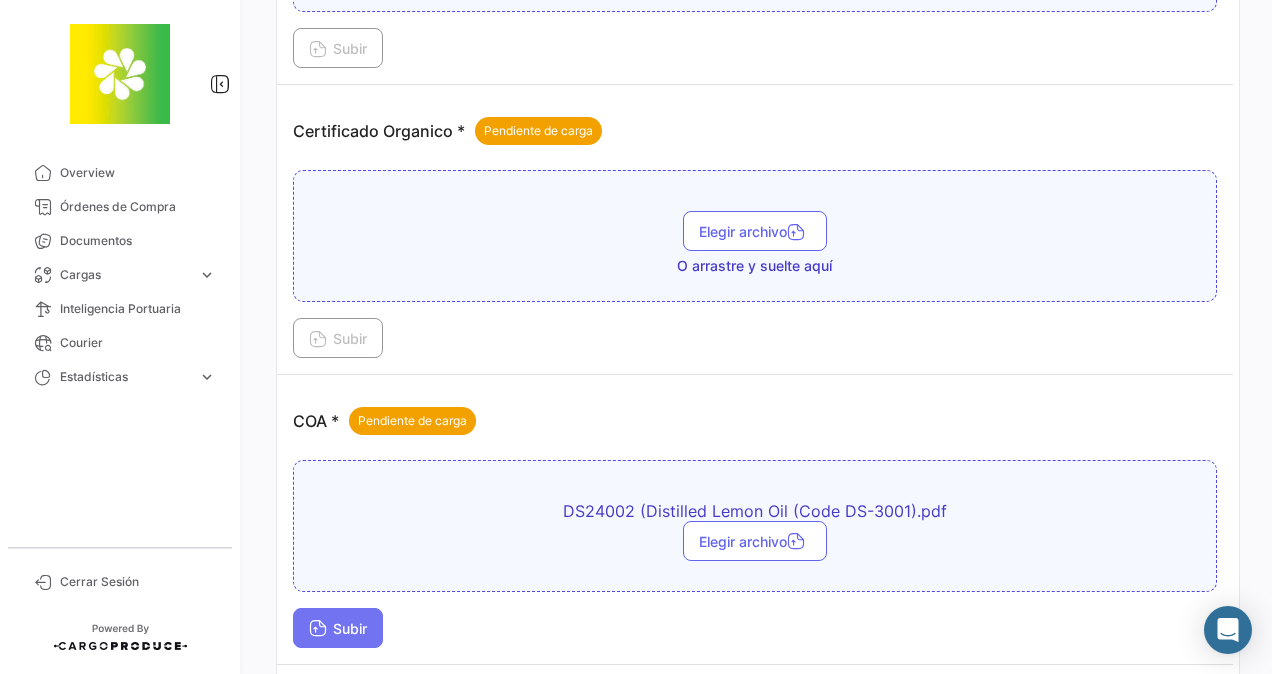 click on "Subir" at bounding box center [338, 628] 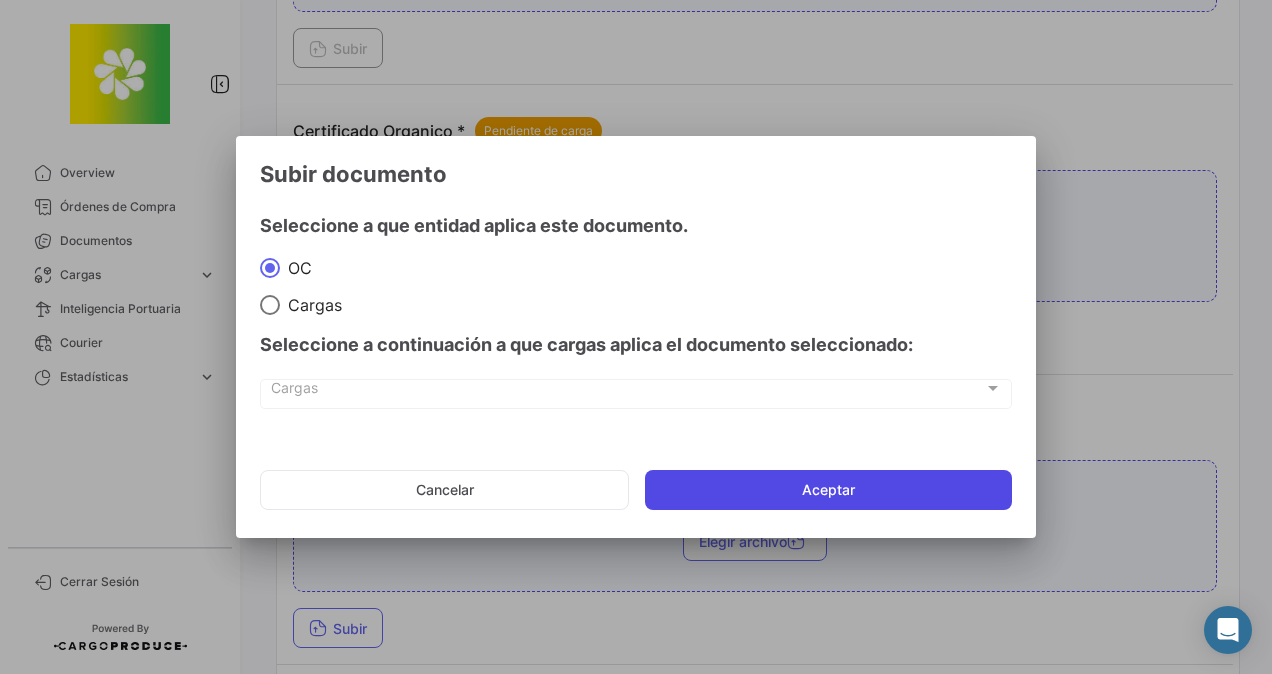 click on "Aceptar" 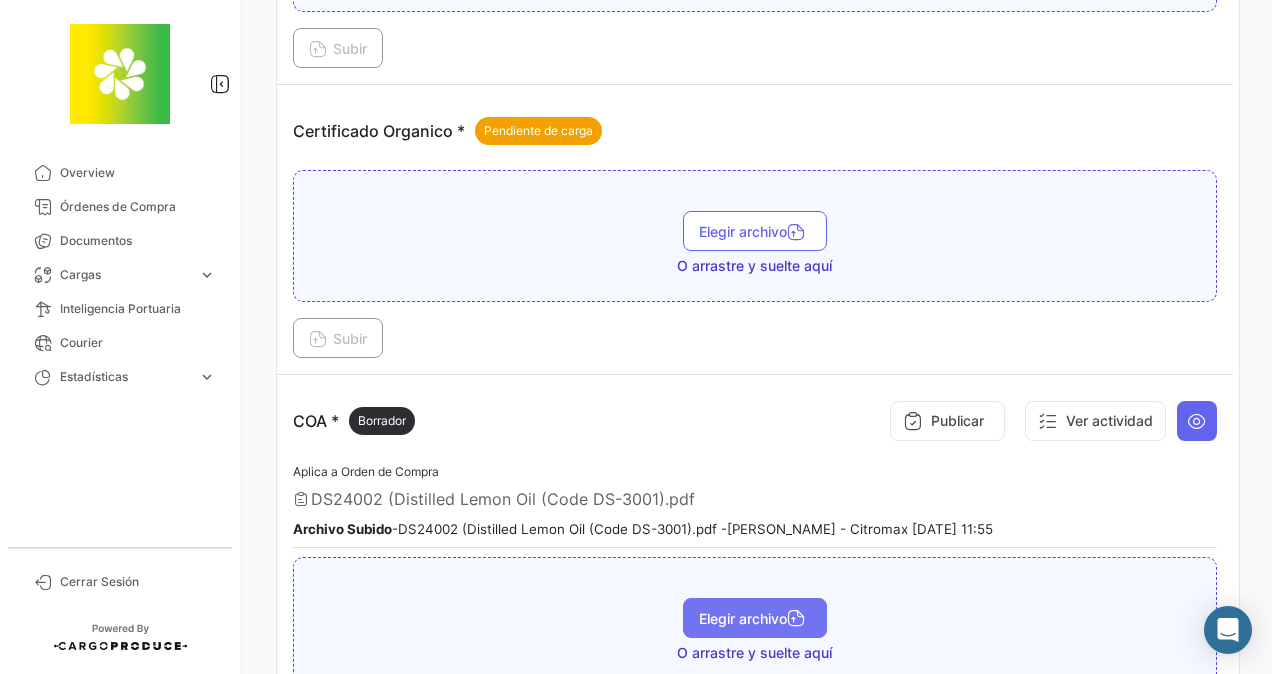 click on "Elegir archivo" at bounding box center [755, 618] 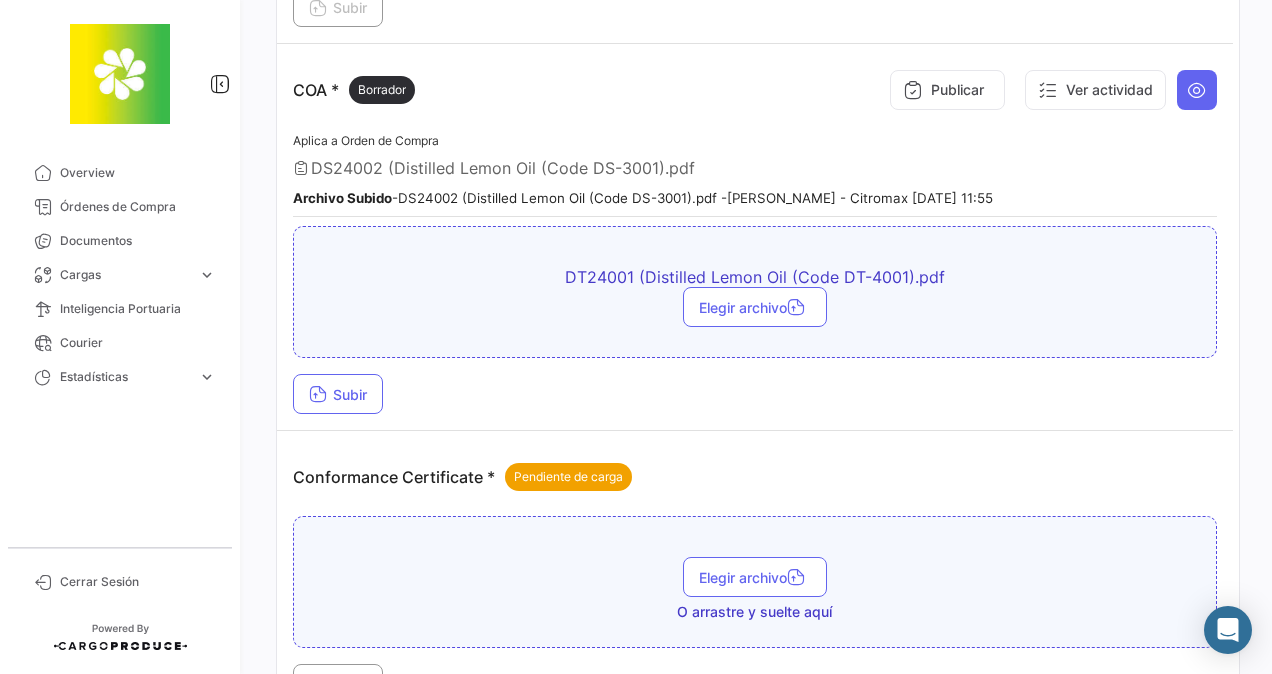 scroll, scrollTop: 2100, scrollLeft: 0, axis: vertical 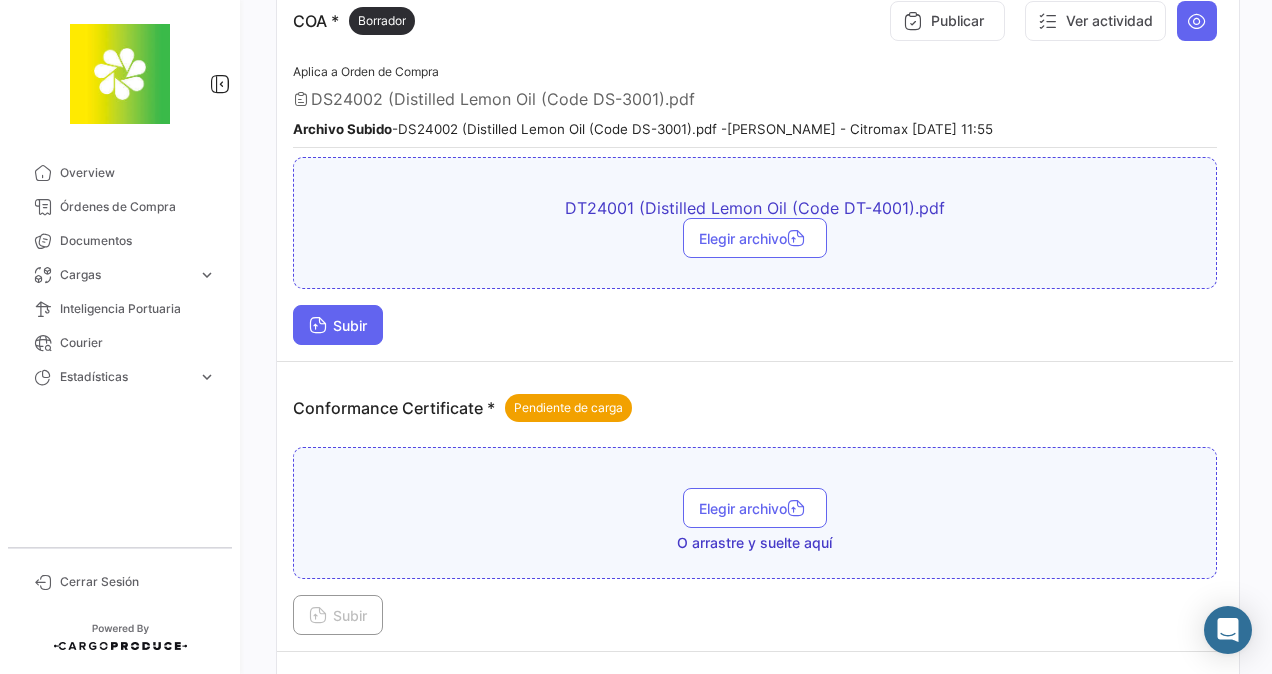 click on "Subir" at bounding box center (338, 325) 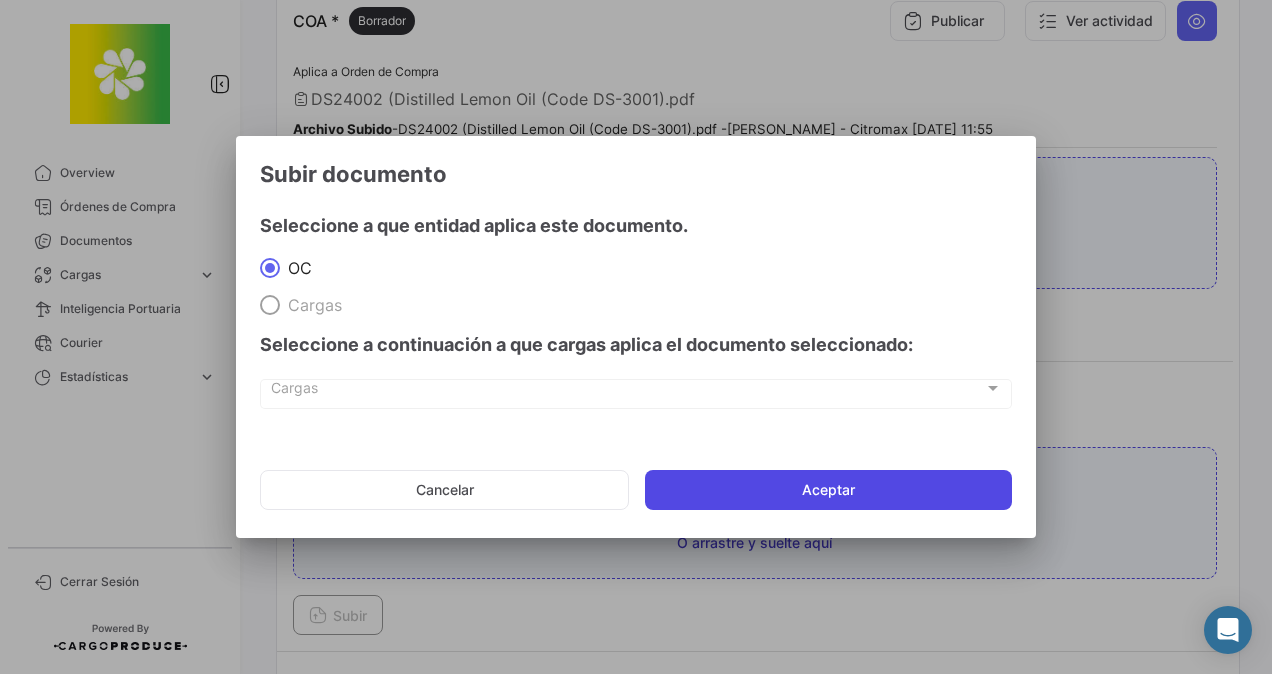 click on "Aceptar" 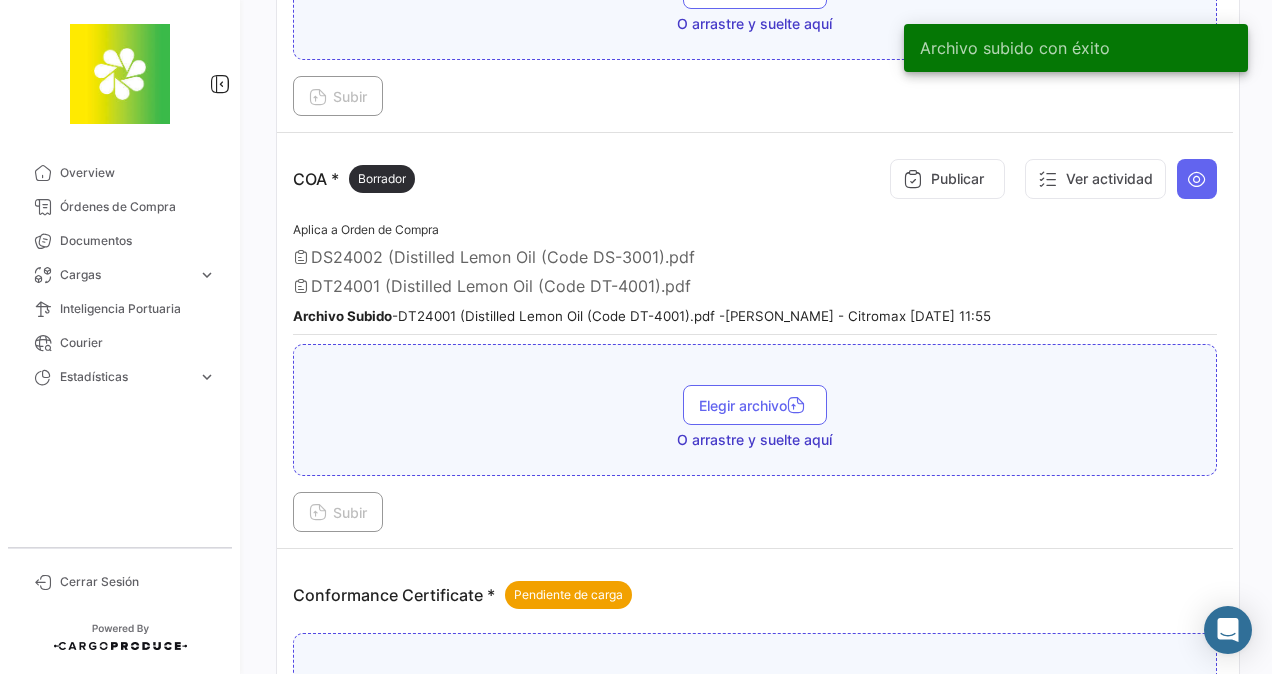 scroll, scrollTop: 1900, scrollLeft: 0, axis: vertical 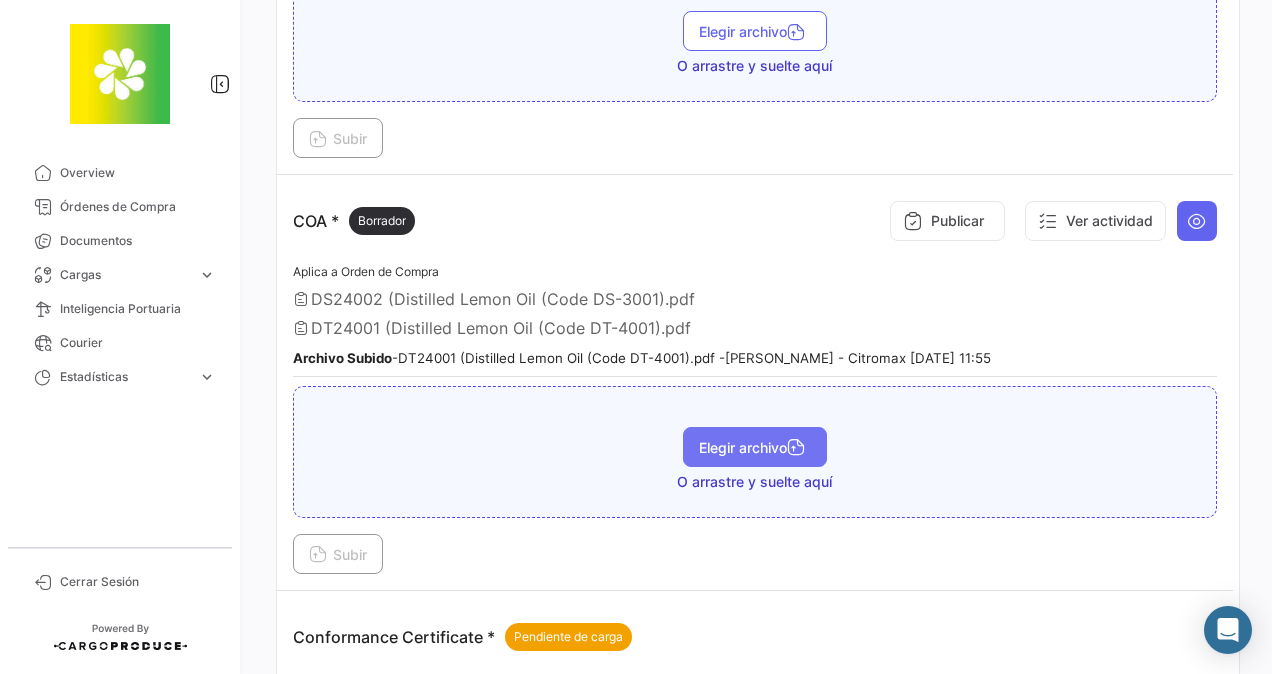 click on "Elegir archivo" at bounding box center [755, 447] 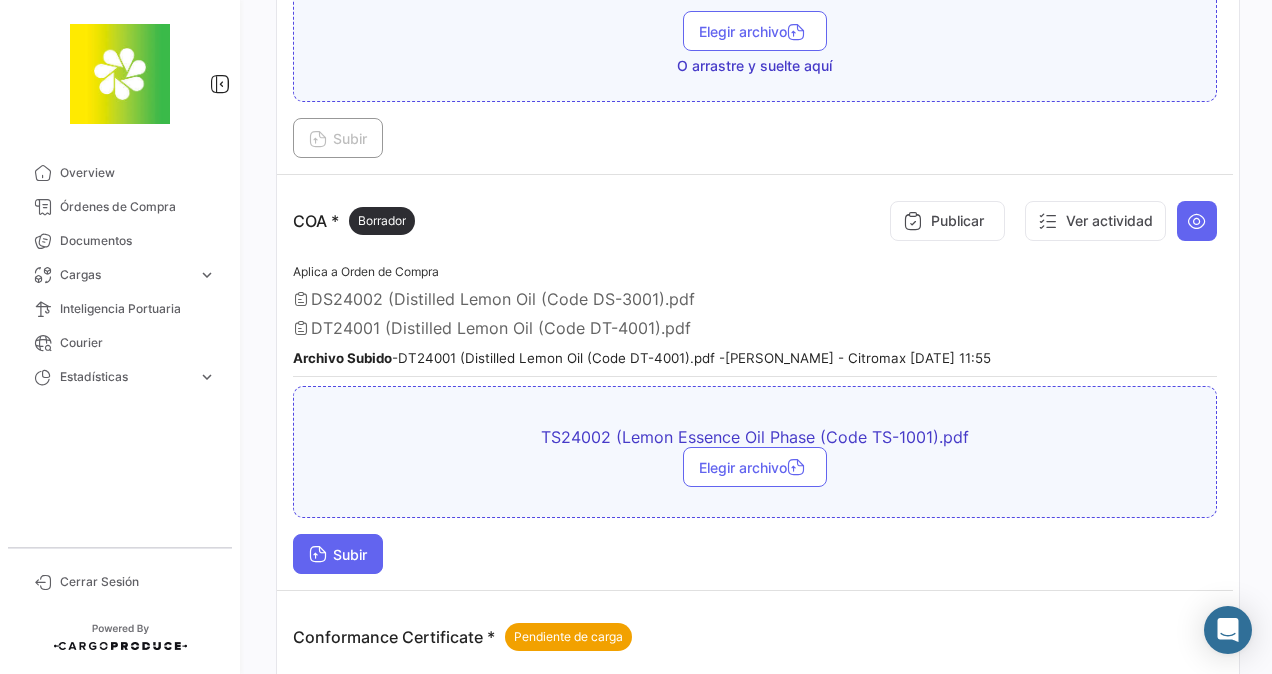 click on "Subir" at bounding box center [338, 554] 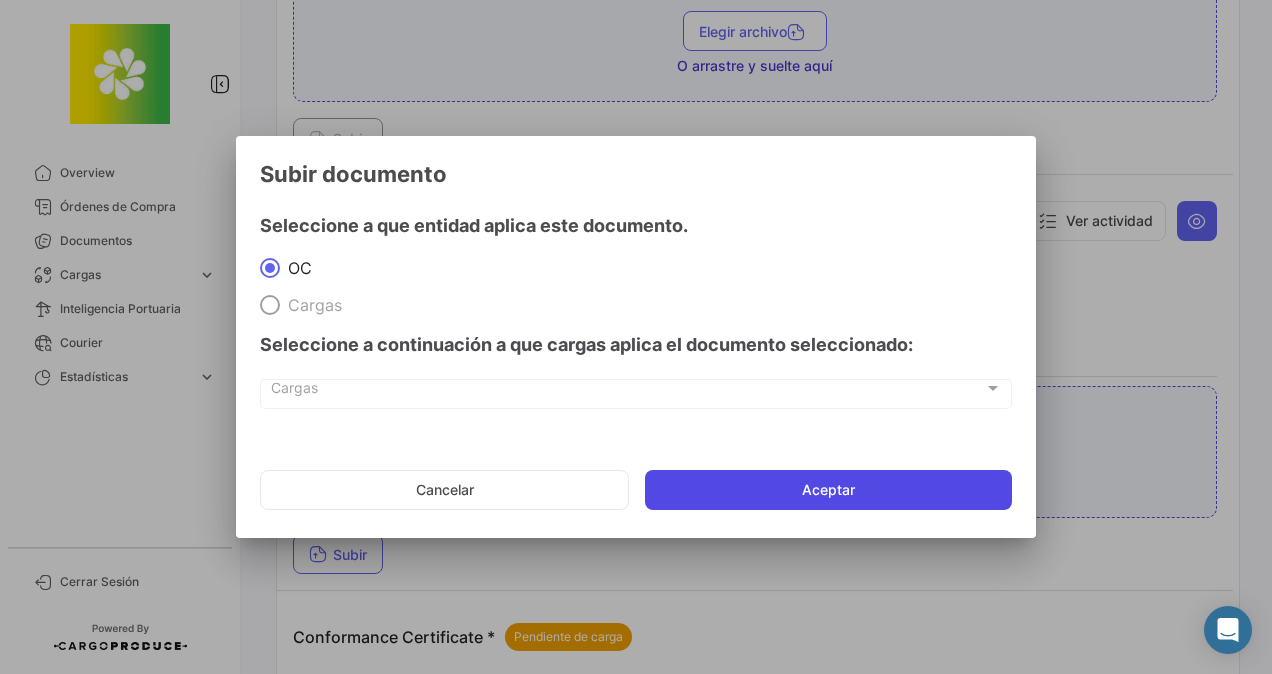 click on "Aceptar" 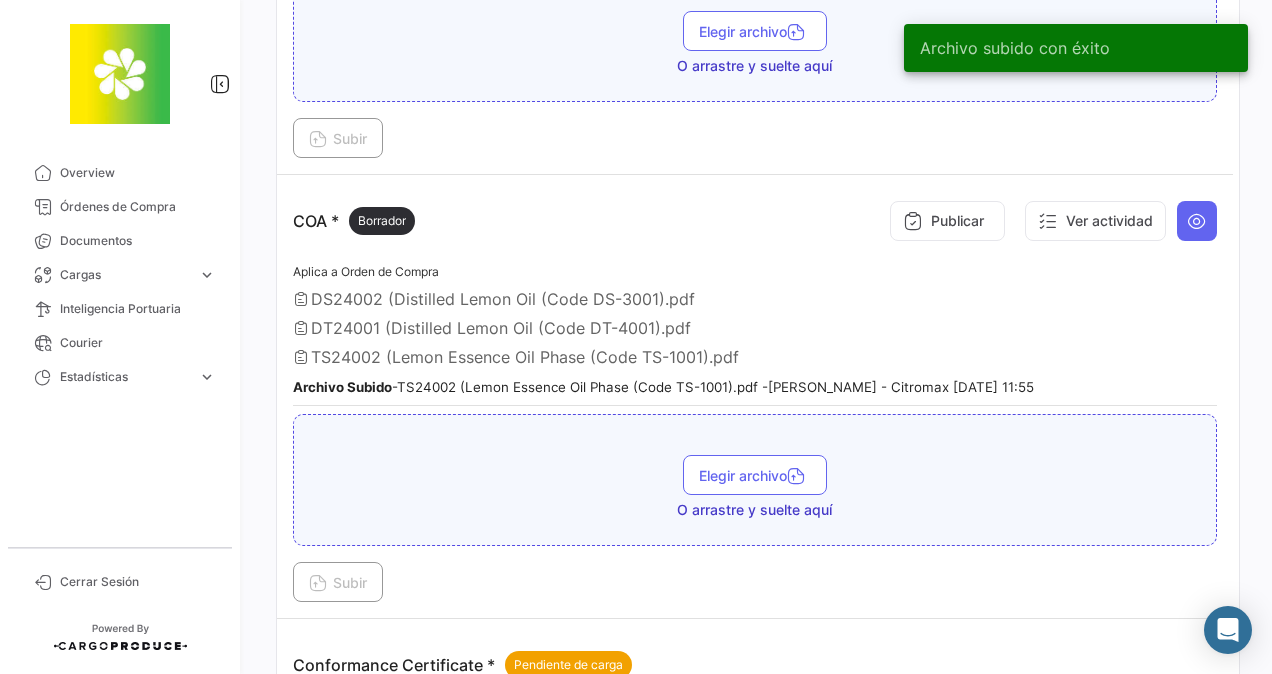 click at bounding box center (1197, 221) 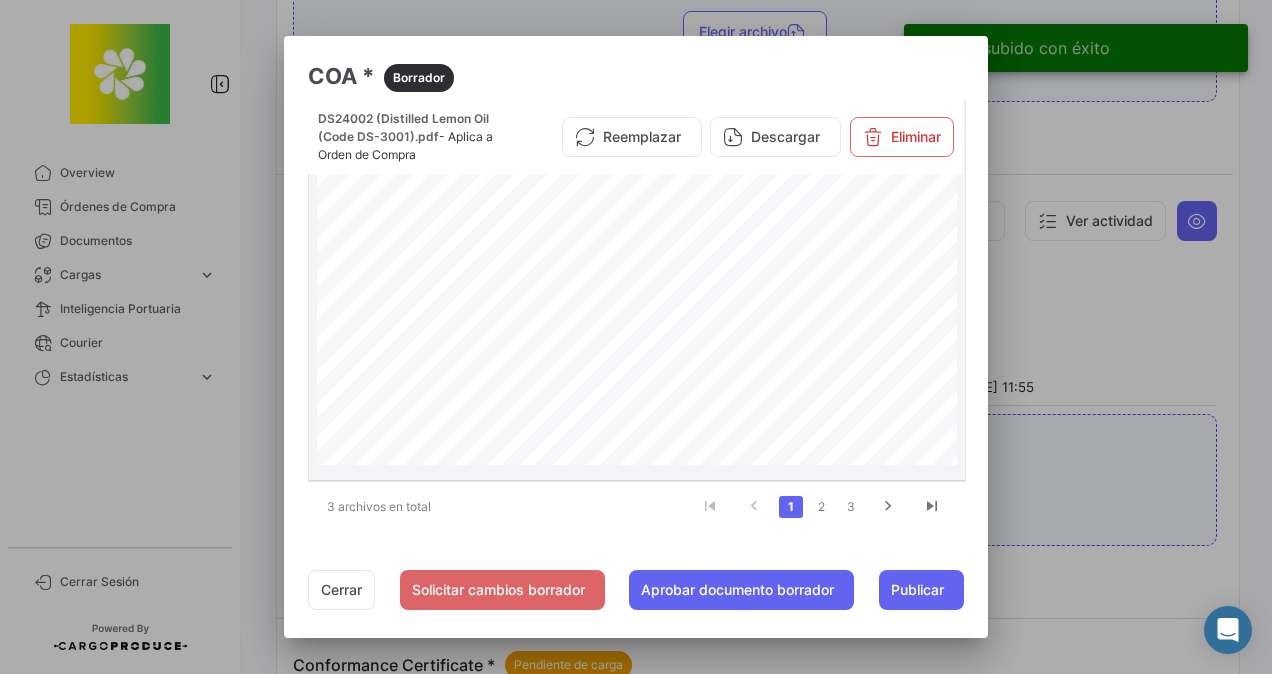 scroll, scrollTop: 612, scrollLeft: 0, axis: vertical 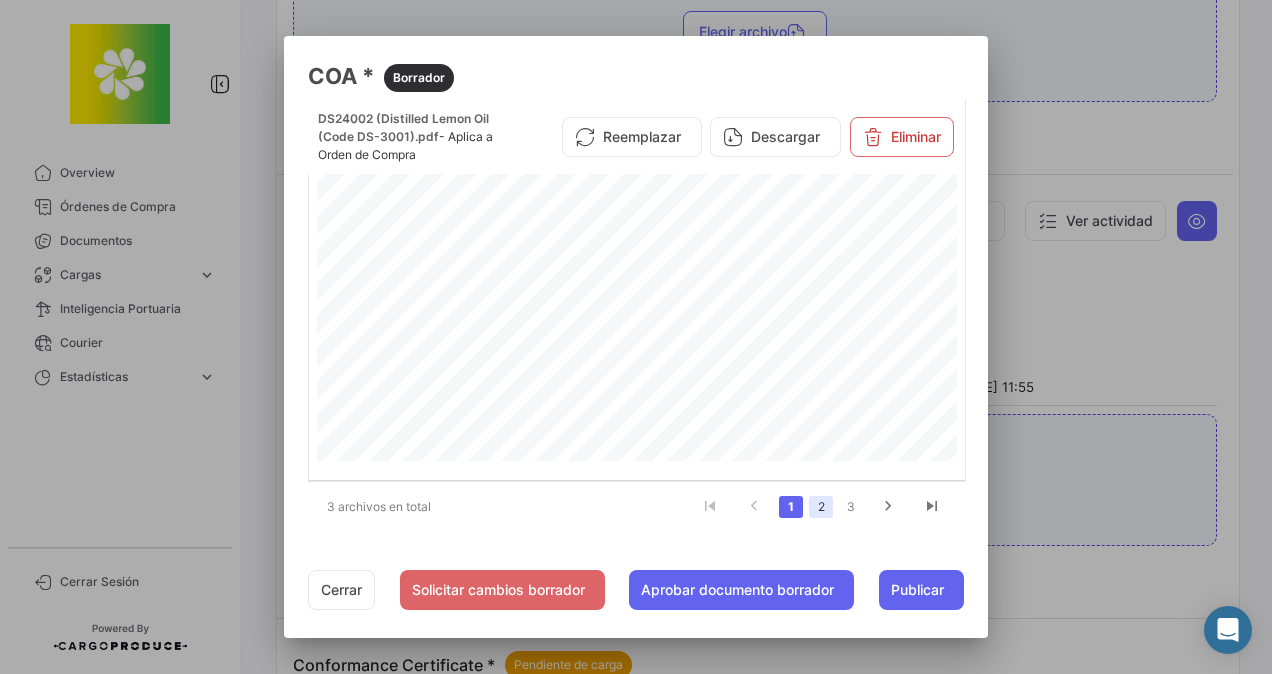 click on "2" 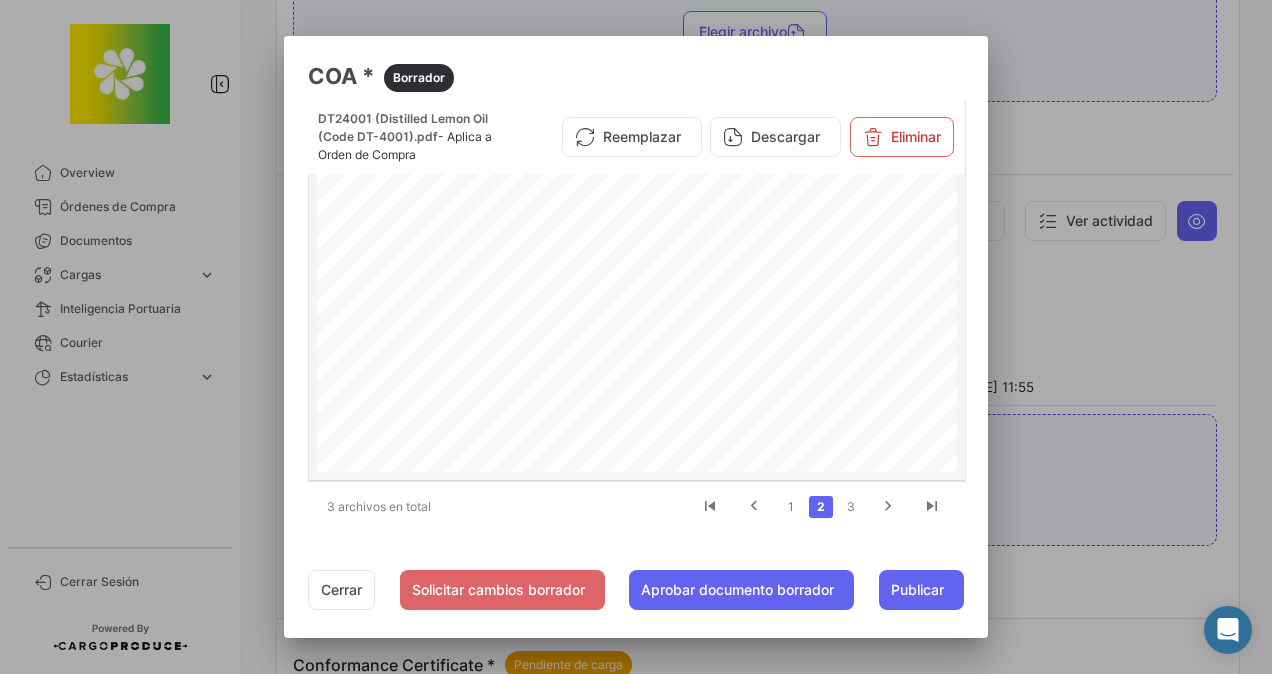 scroll, scrollTop: 612, scrollLeft: 0, axis: vertical 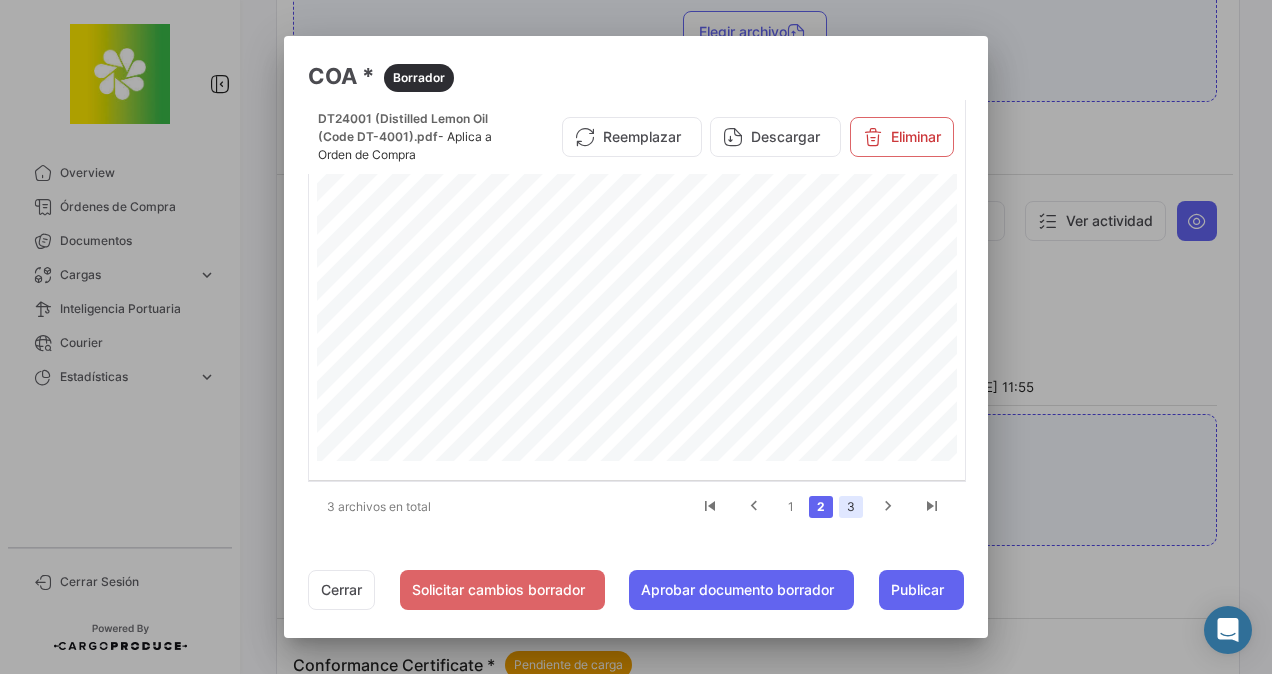 click on "3" 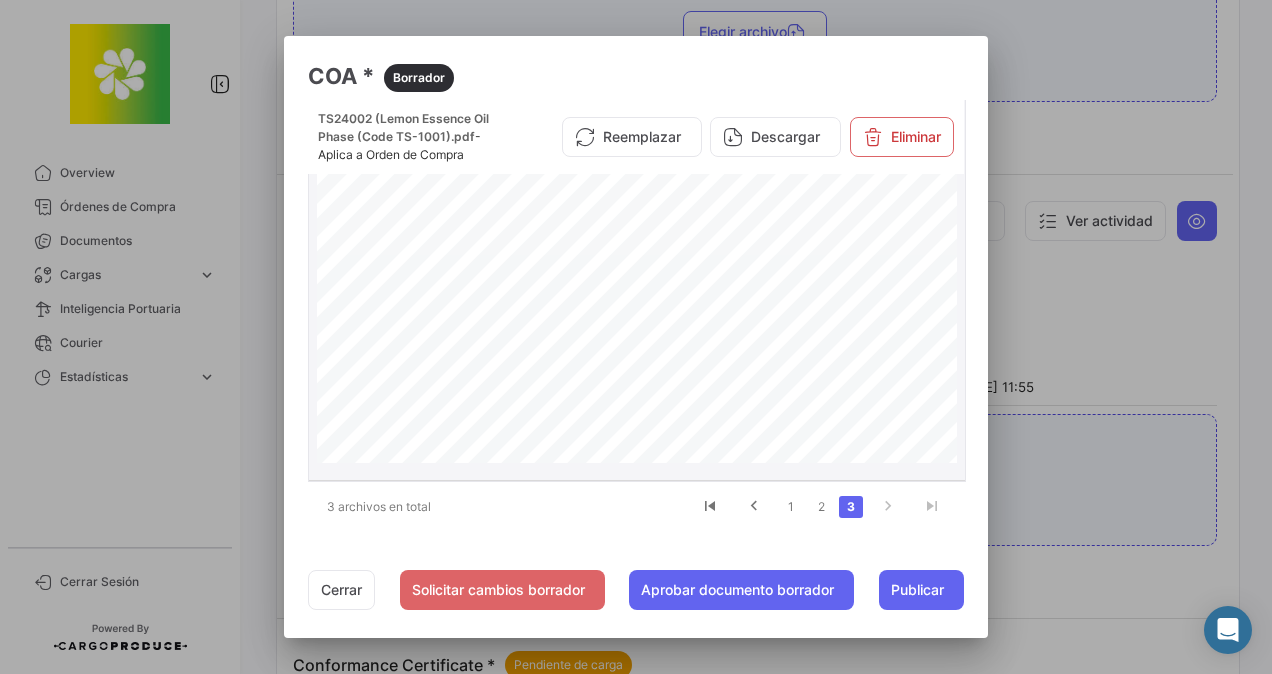 scroll, scrollTop: 612, scrollLeft: 0, axis: vertical 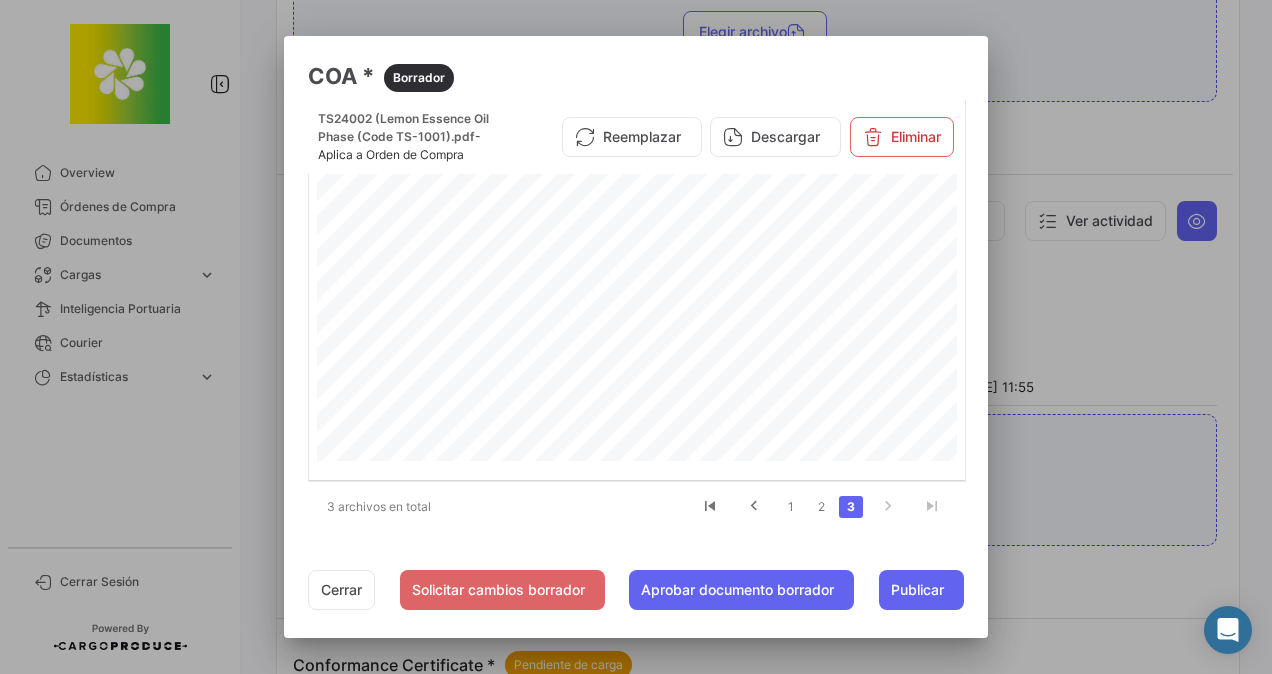 click at bounding box center (636, 337) 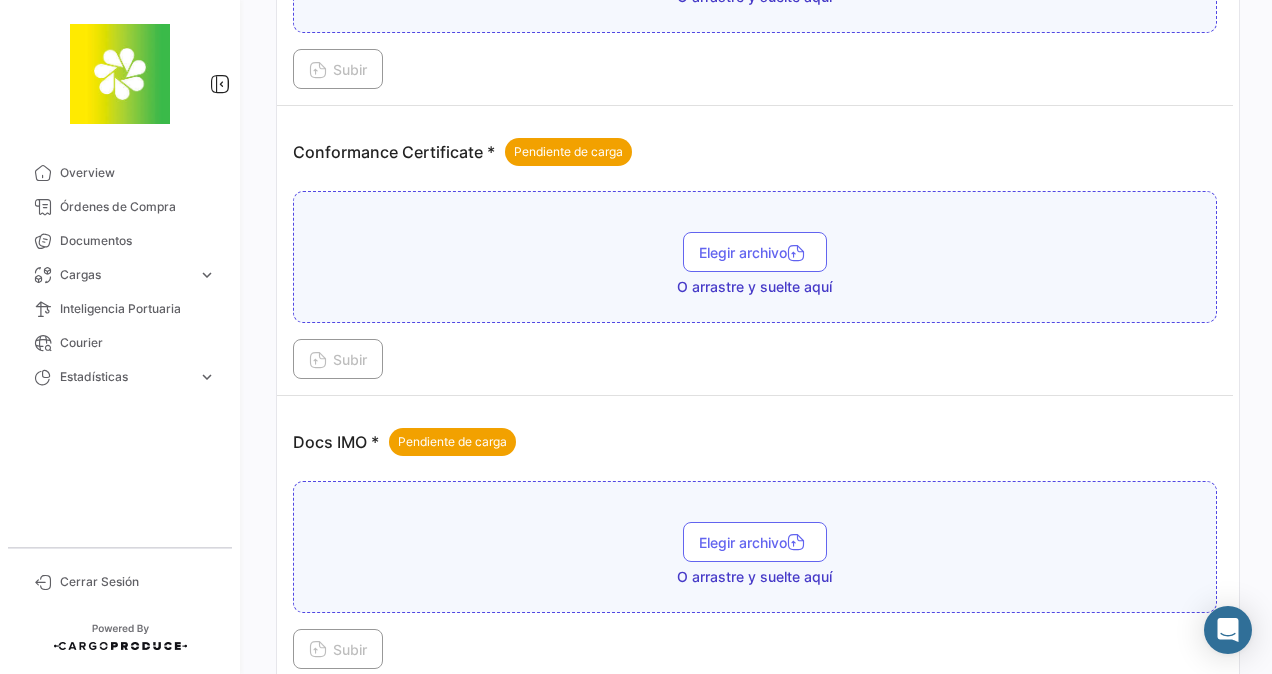 scroll, scrollTop: 2500, scrollLeft: 0, axis: vertical 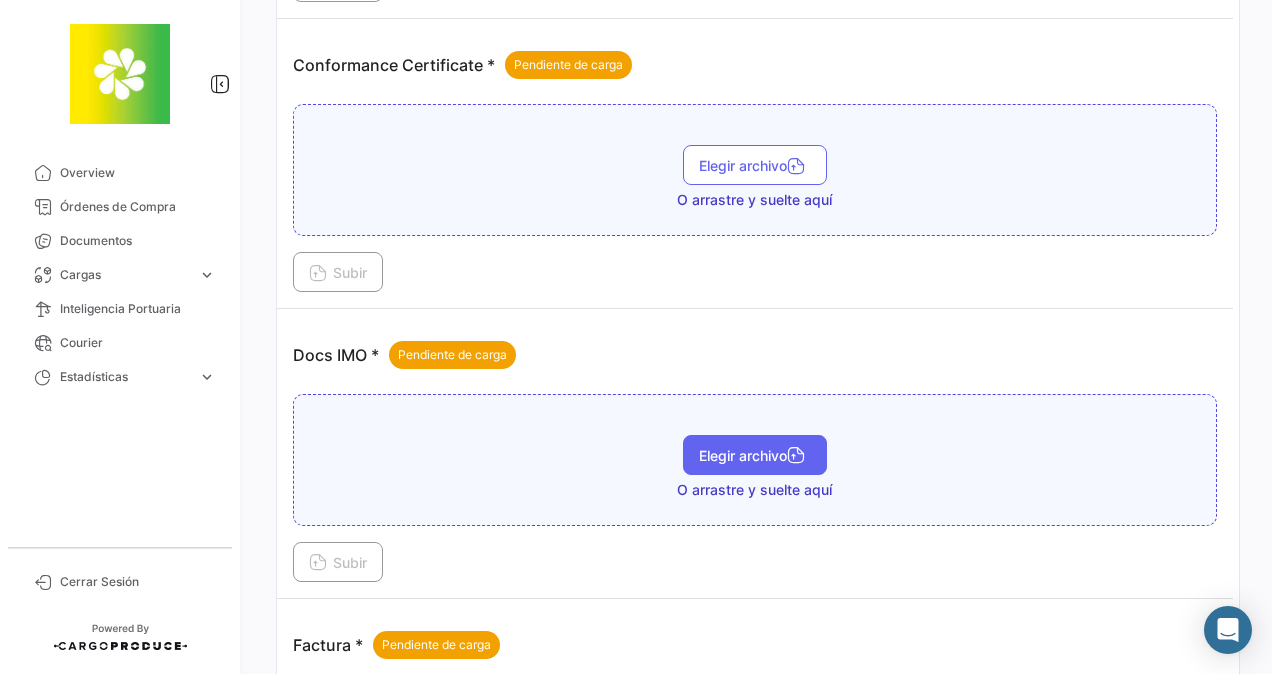 click on "Elegir archivo" at bounding box center (755, 455) 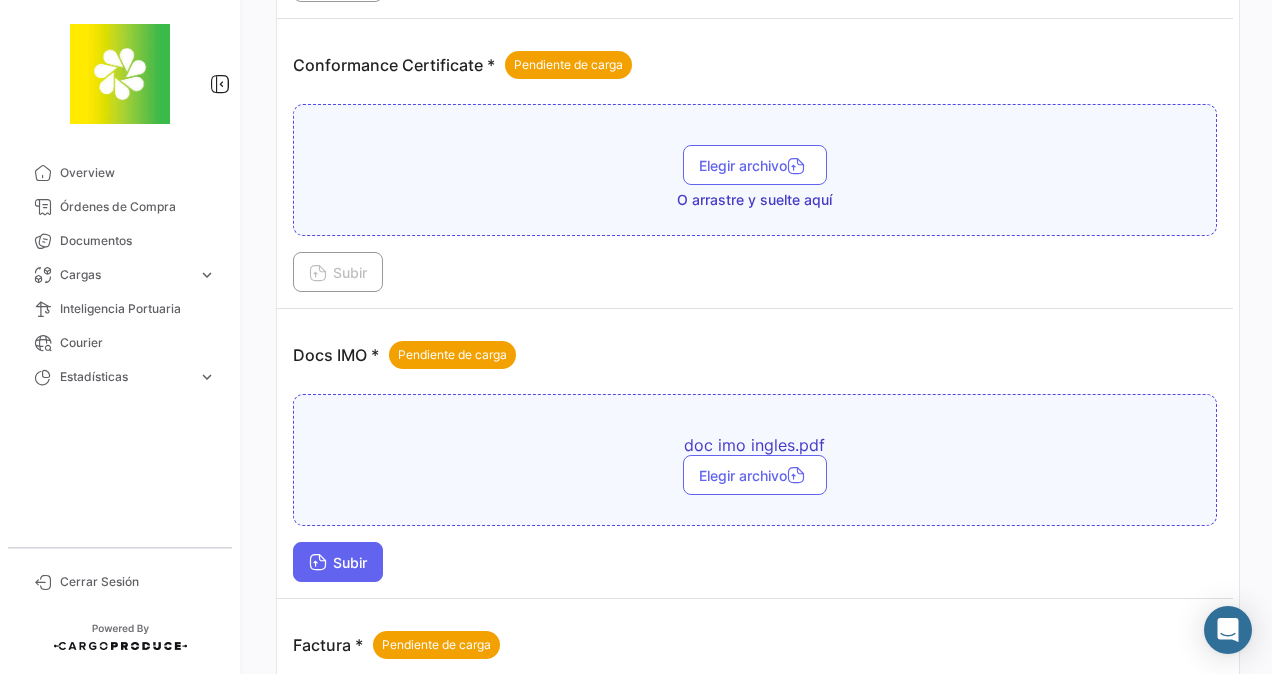 click on "Subir" at bounding box center (338, 562) 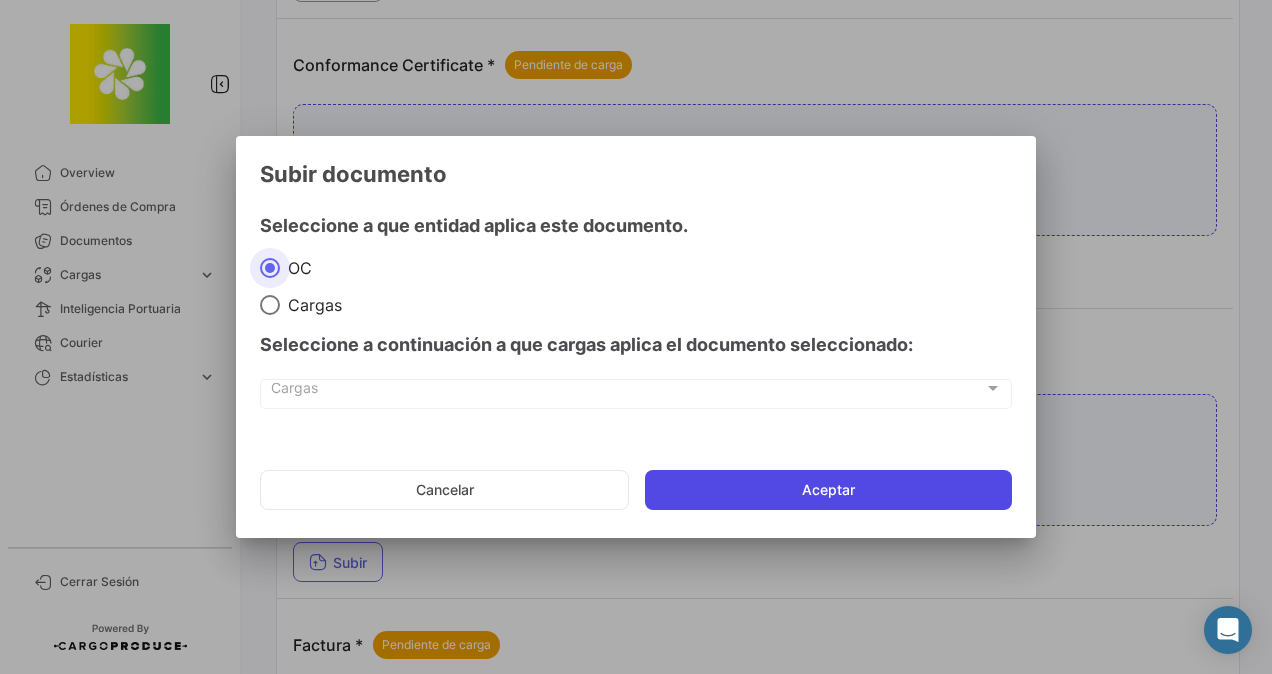 click on "Aceptar" 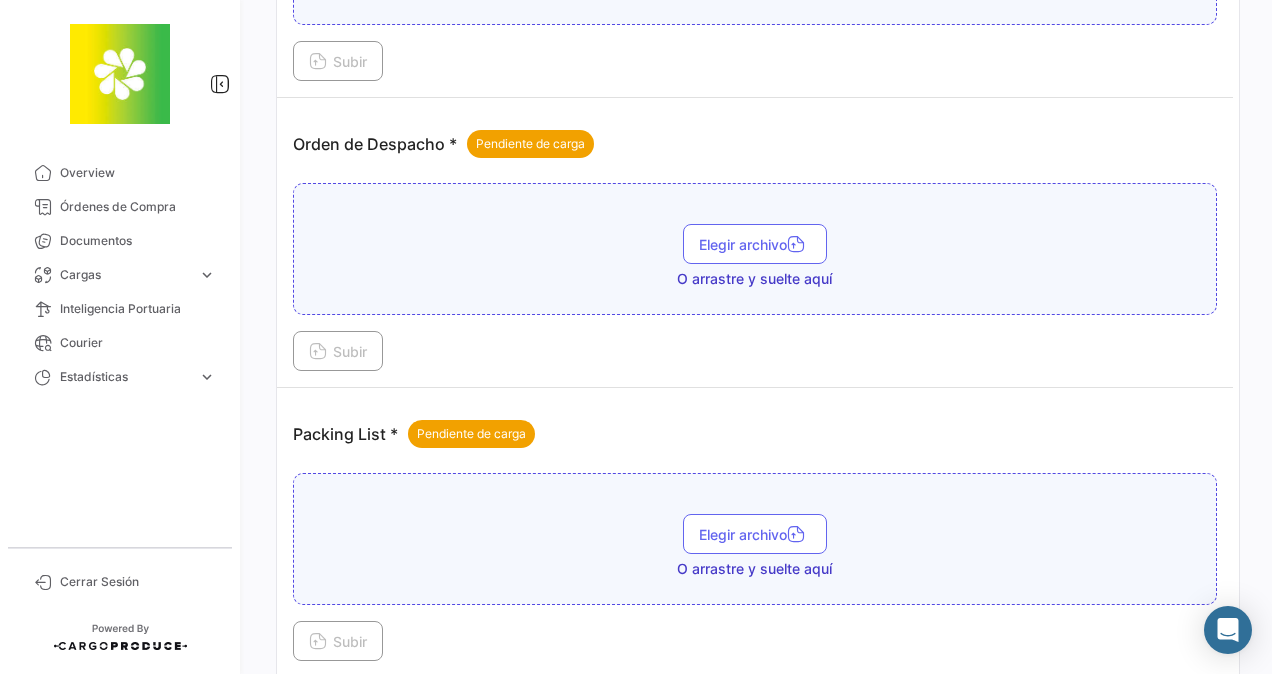 scroll, scrollTop: 4300, scrollLeft: 0, axis: vertical 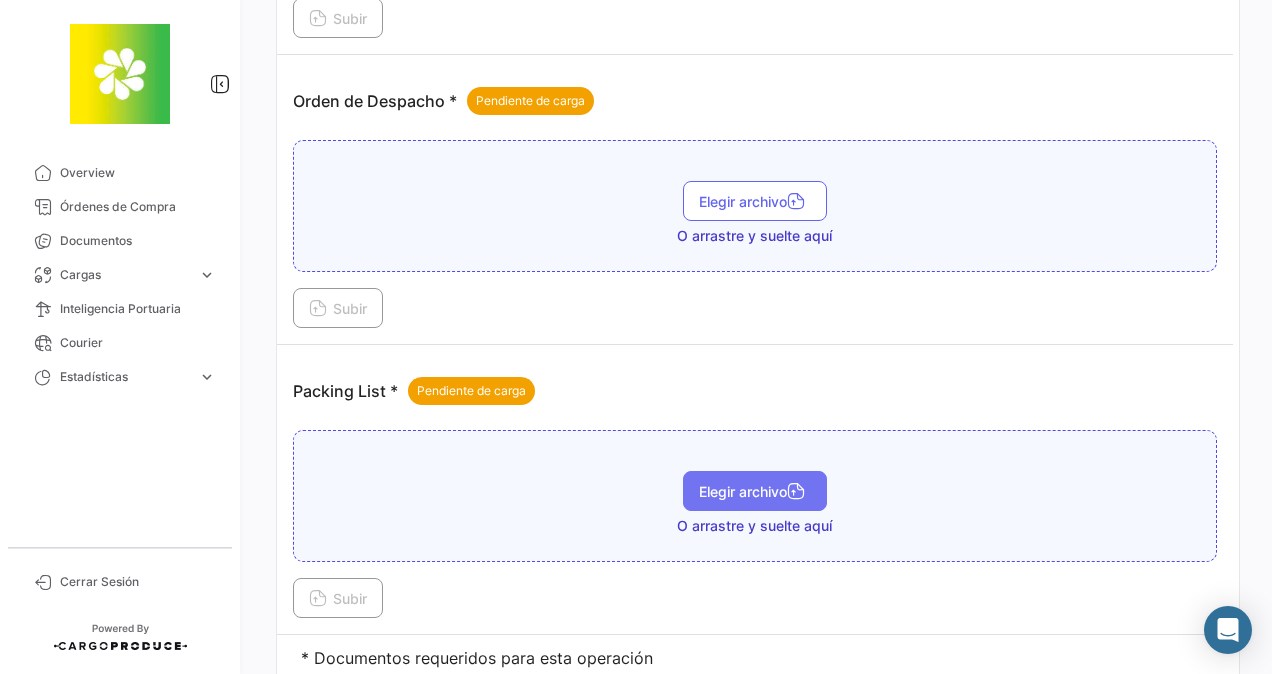click on "Elegir archivo" at bounding box center (755, 491) 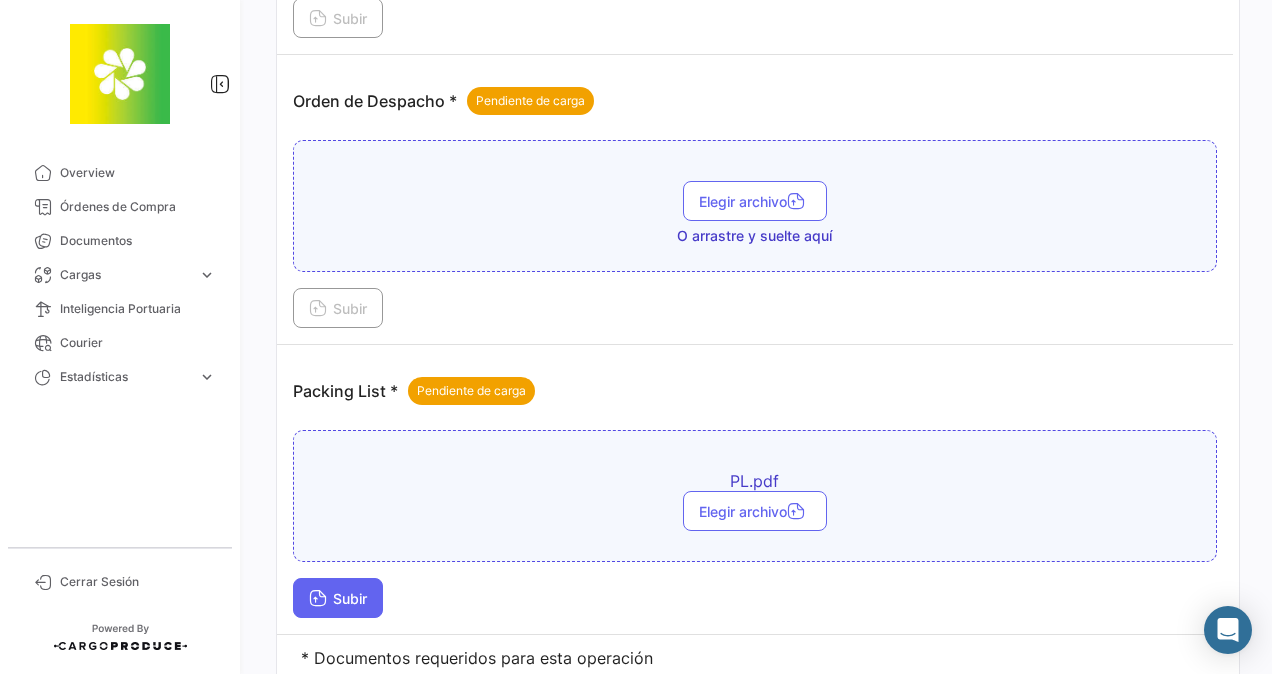 click on "Subir" at bounding box center (338, 598) 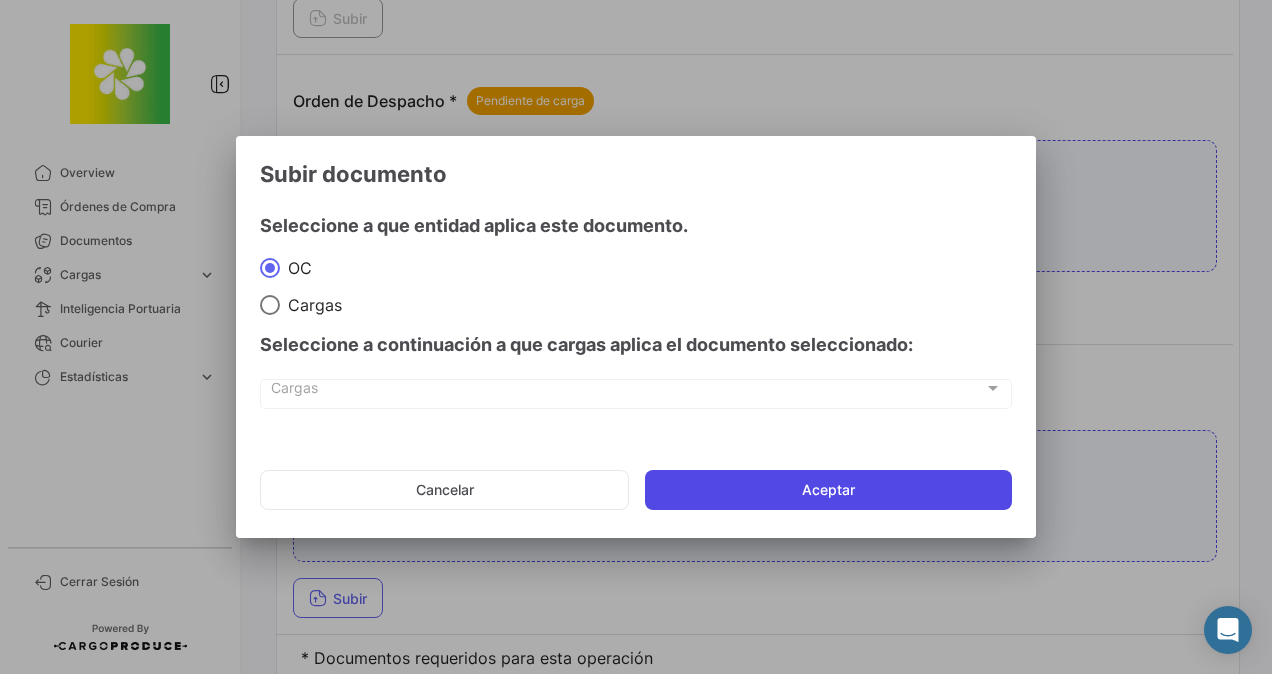 click on "Aceptar" 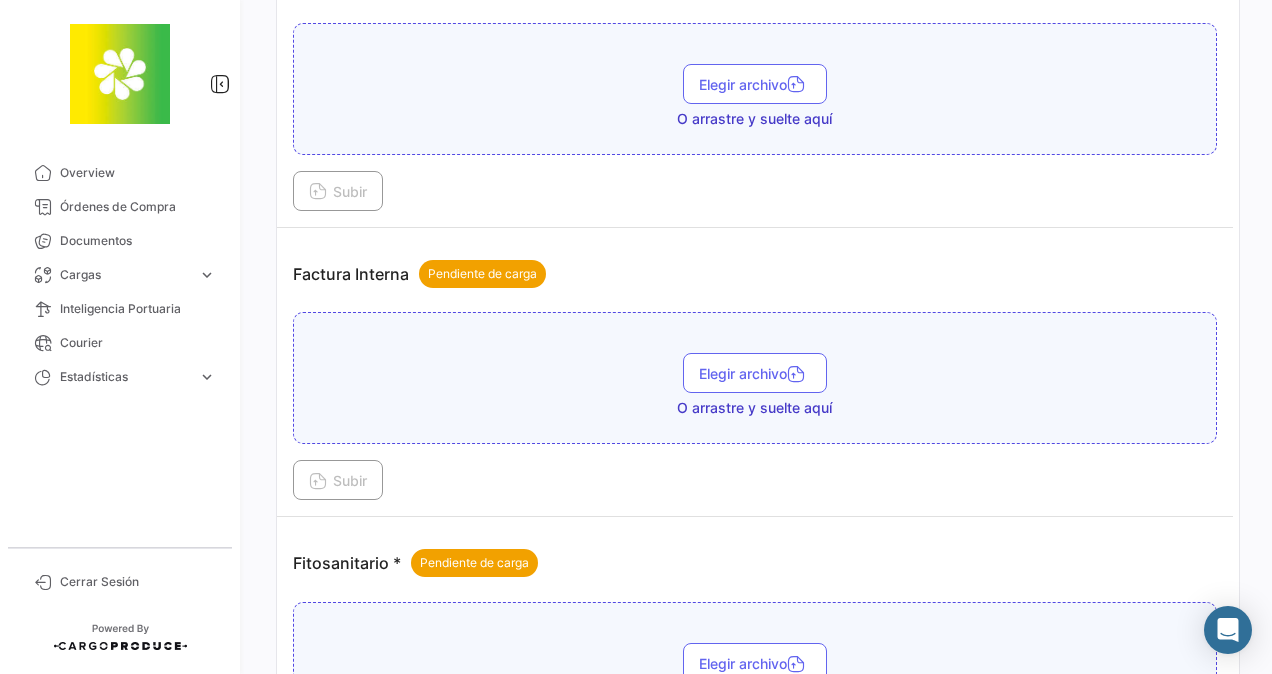 scroll, scrollTop: 3146, scrollLeft: 0, axis: vertical 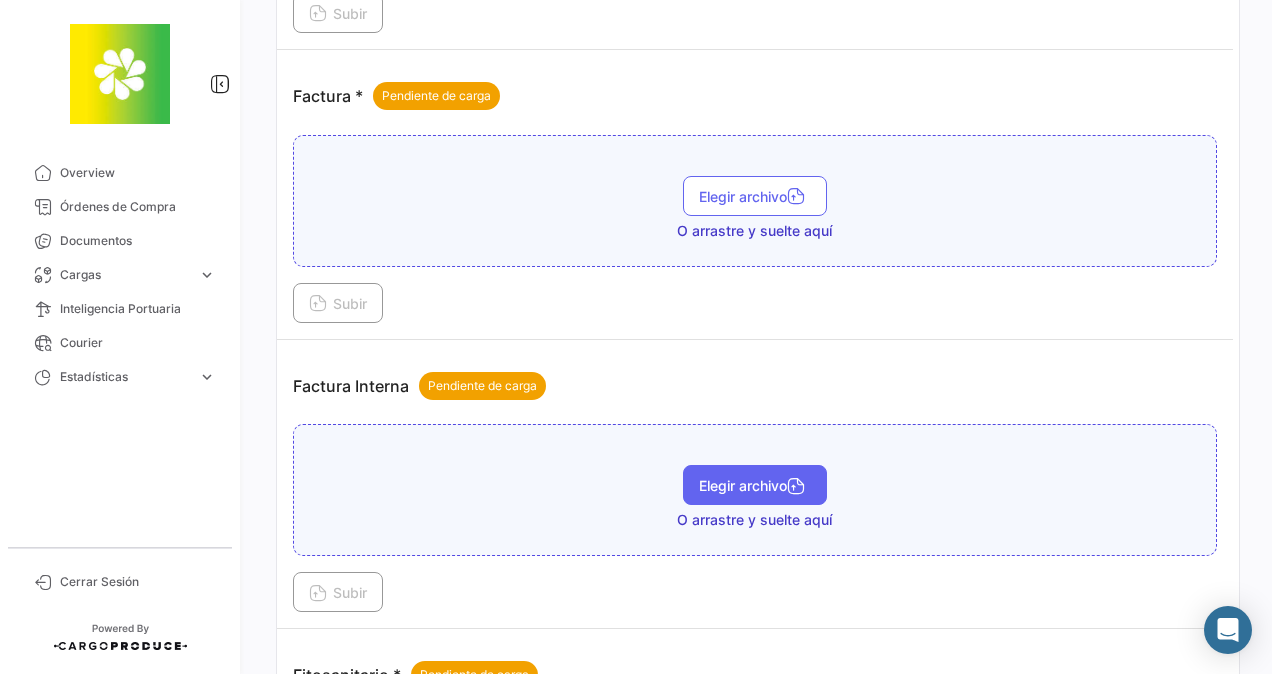 click on "Elegir archivo" at bounding box center (755, 485) 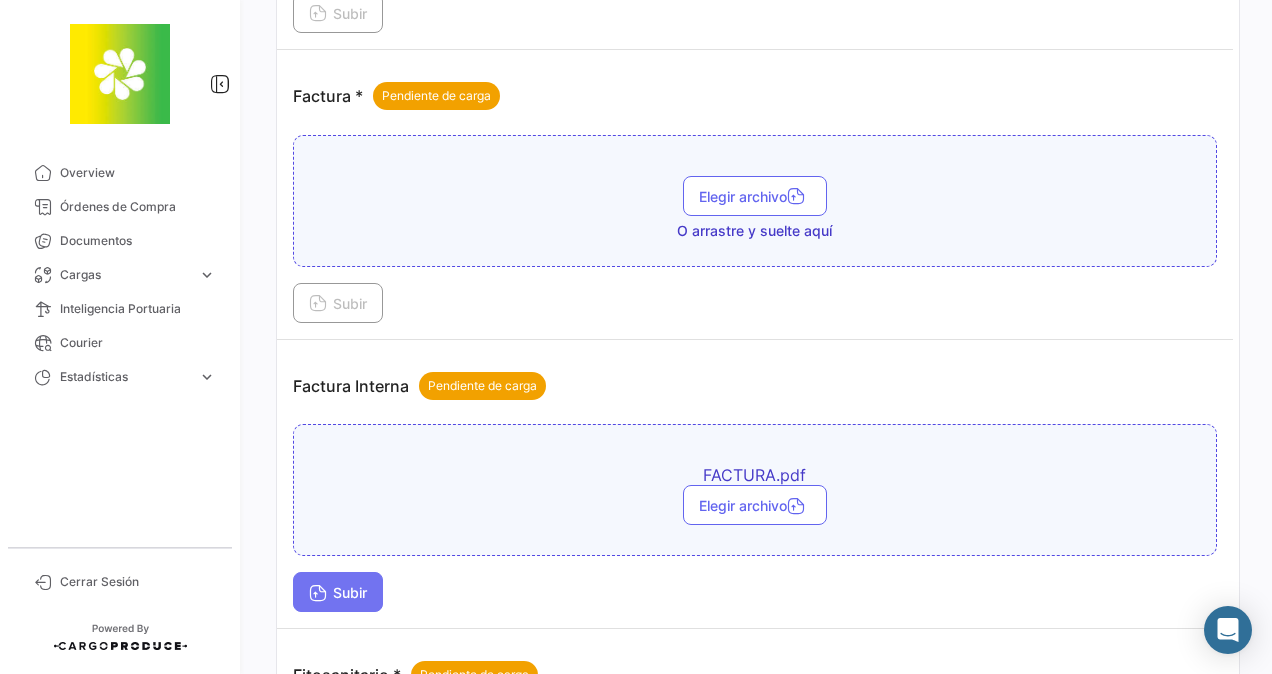 click on "Subir" at bounding box center [338, 592] 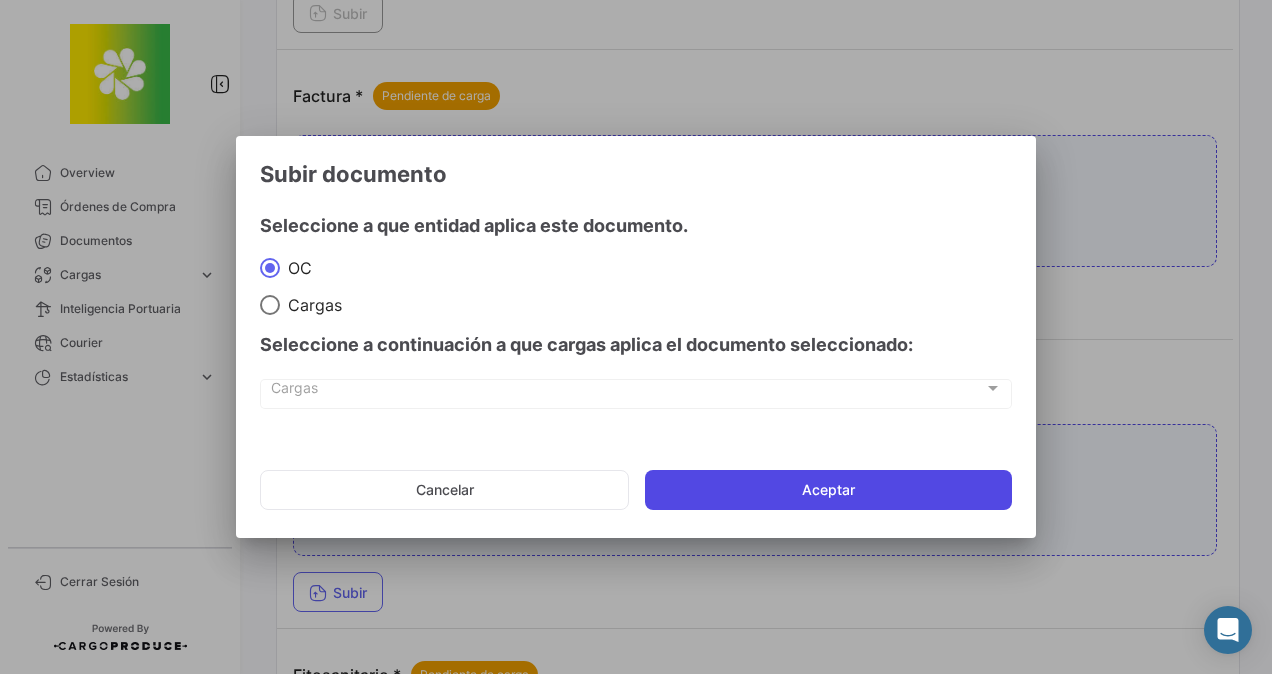 click on "Aceptar" 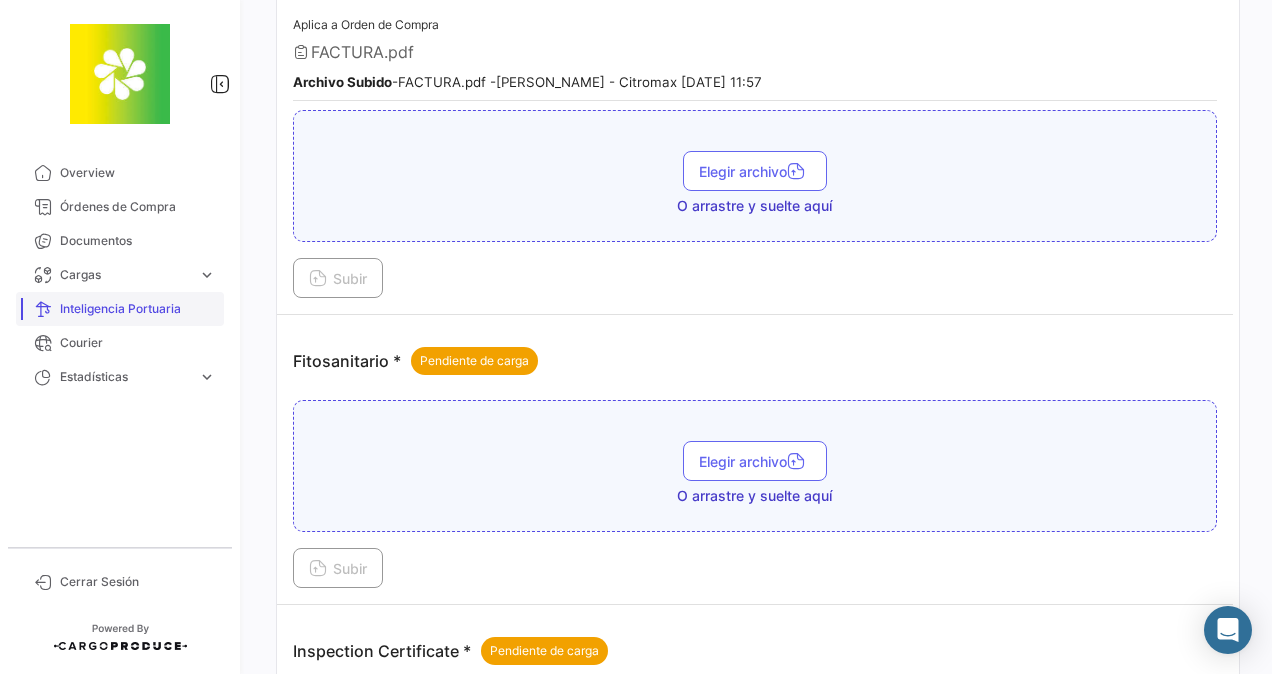 scroll, scrollTop: 3341, scrollLeft: 0, axis: vertical 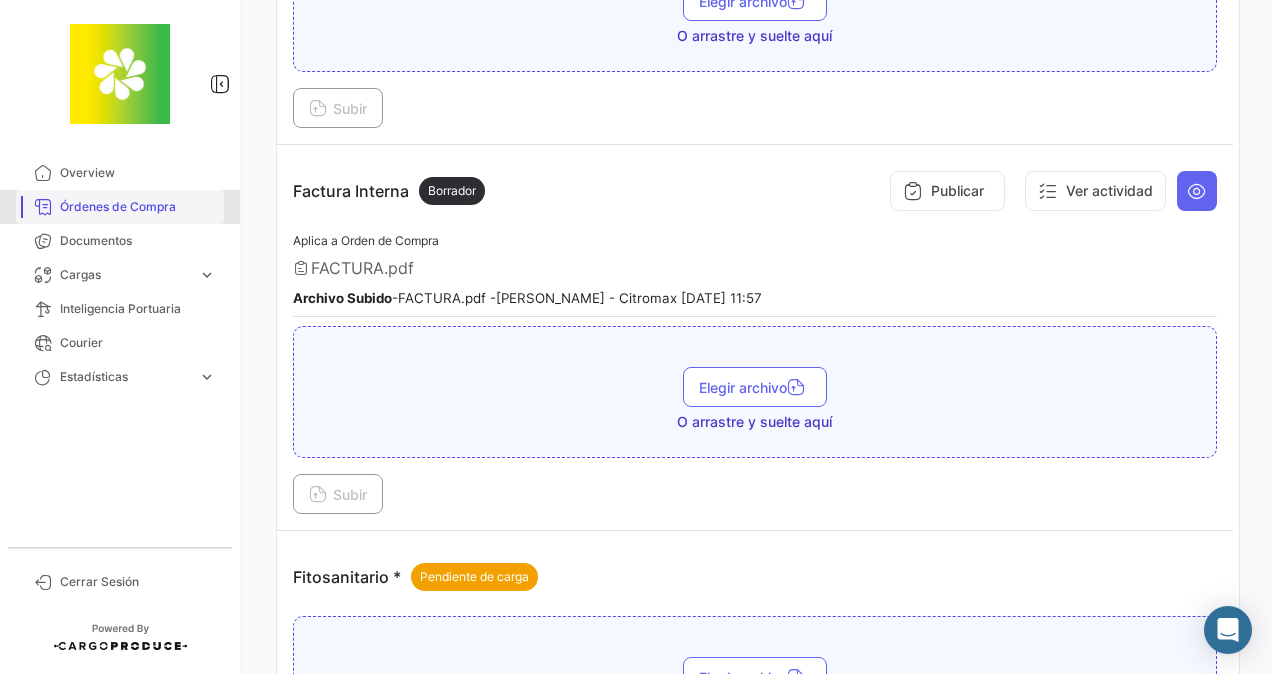click on "Órdenes de Compra" at bounding box center [138, 207] 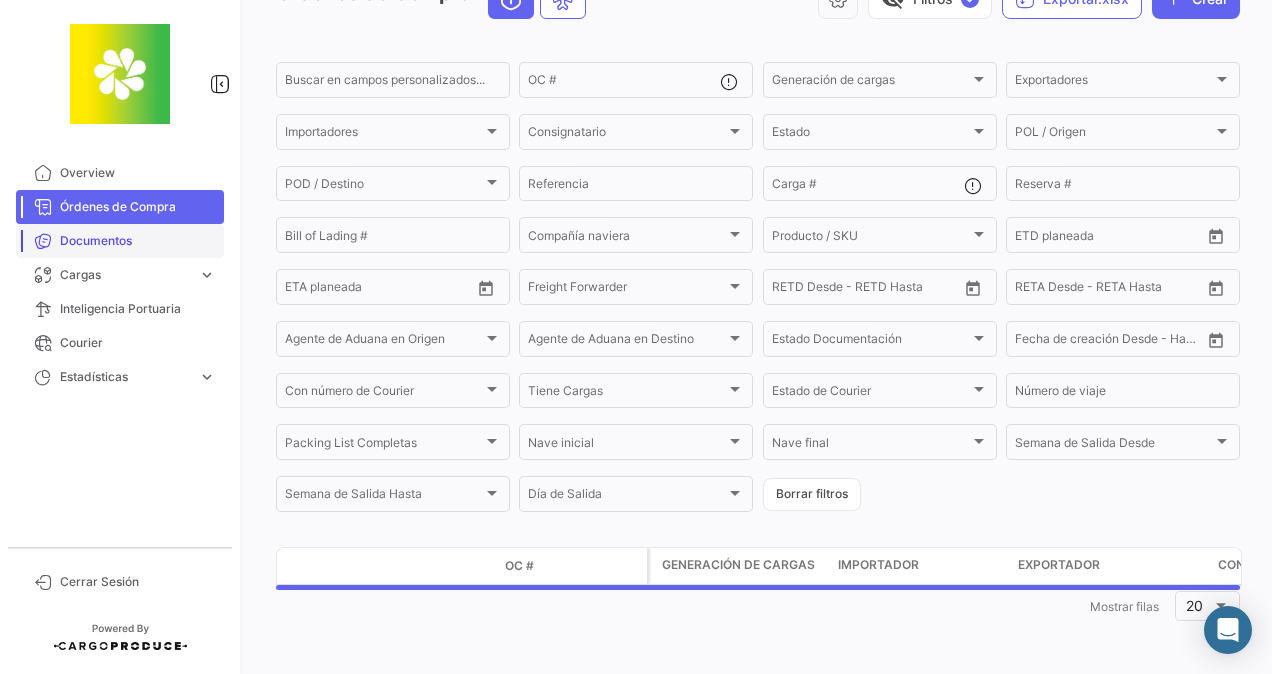 scroll, scrollTop: 0, scrollLeft: 0, axis: both 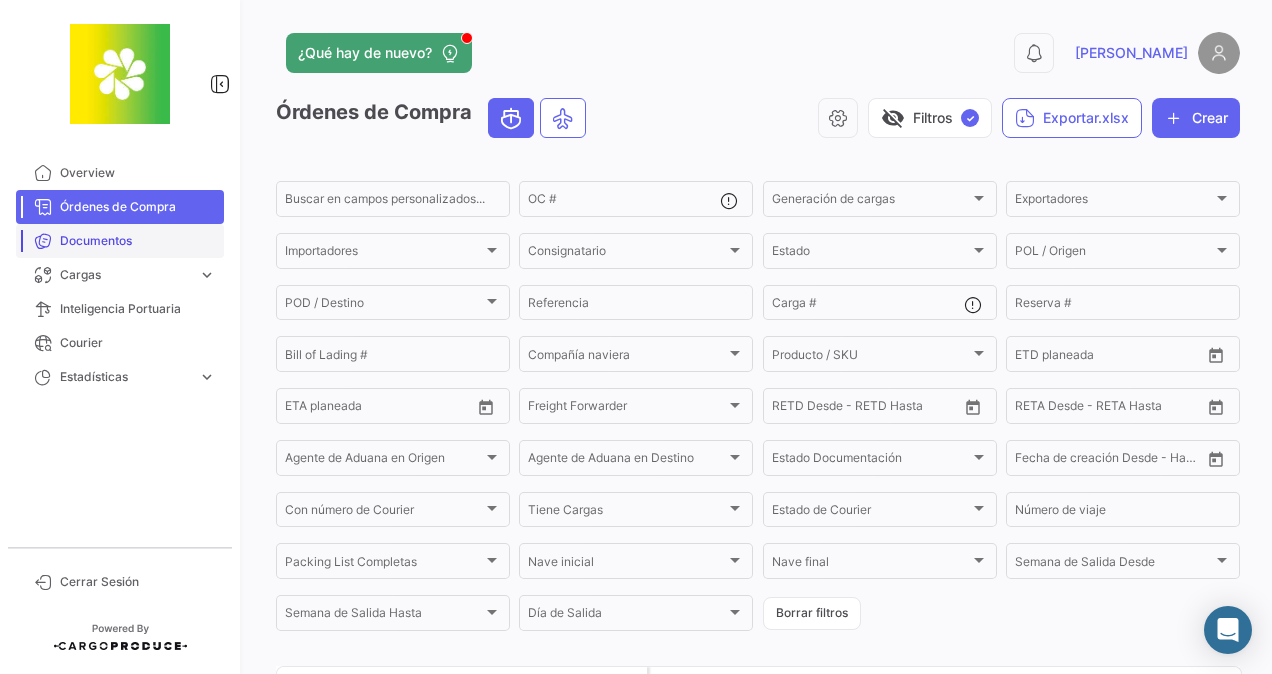 click on "Documentos" at bounding box center [138, 241] 